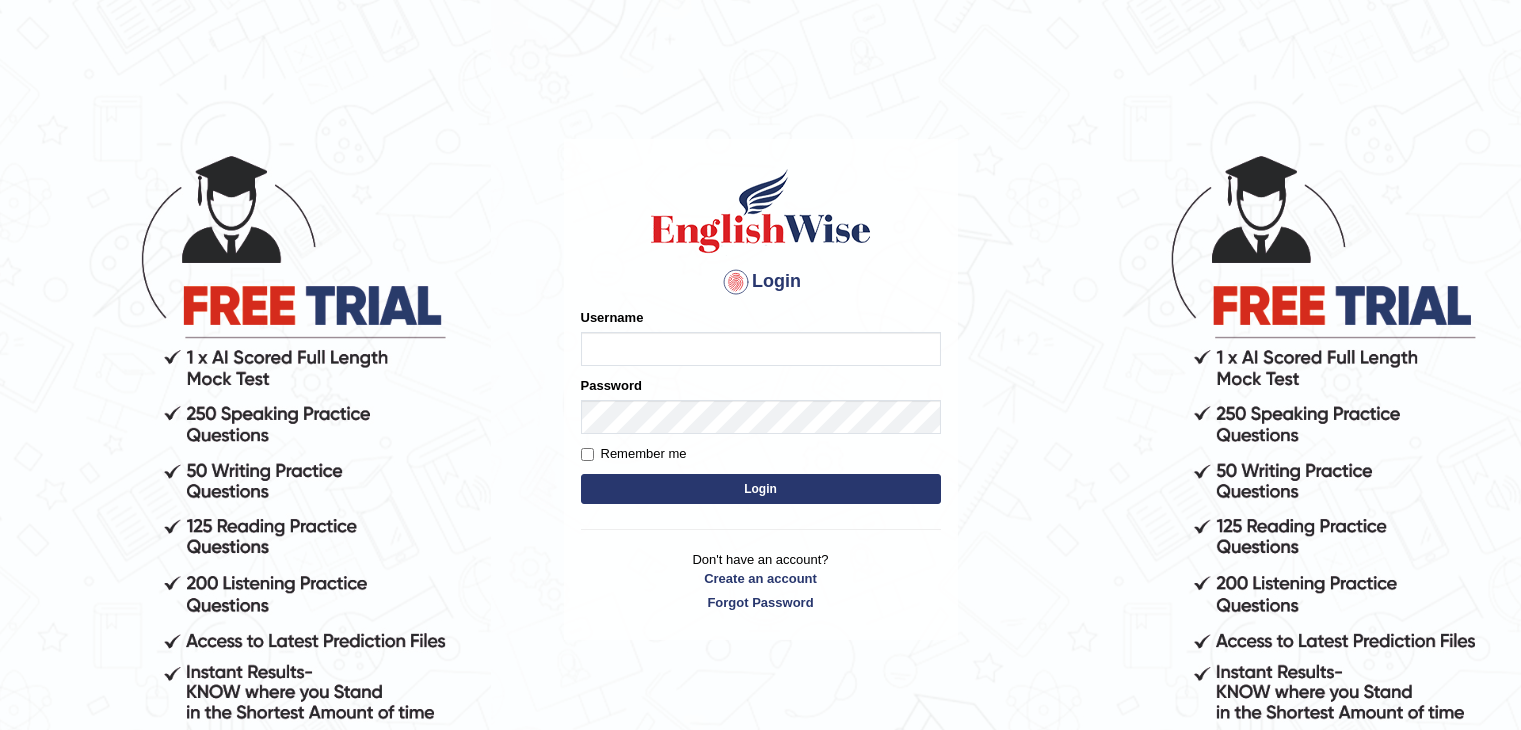 scroll, scrollTop: 0, scrollLeft: 0, axis: both 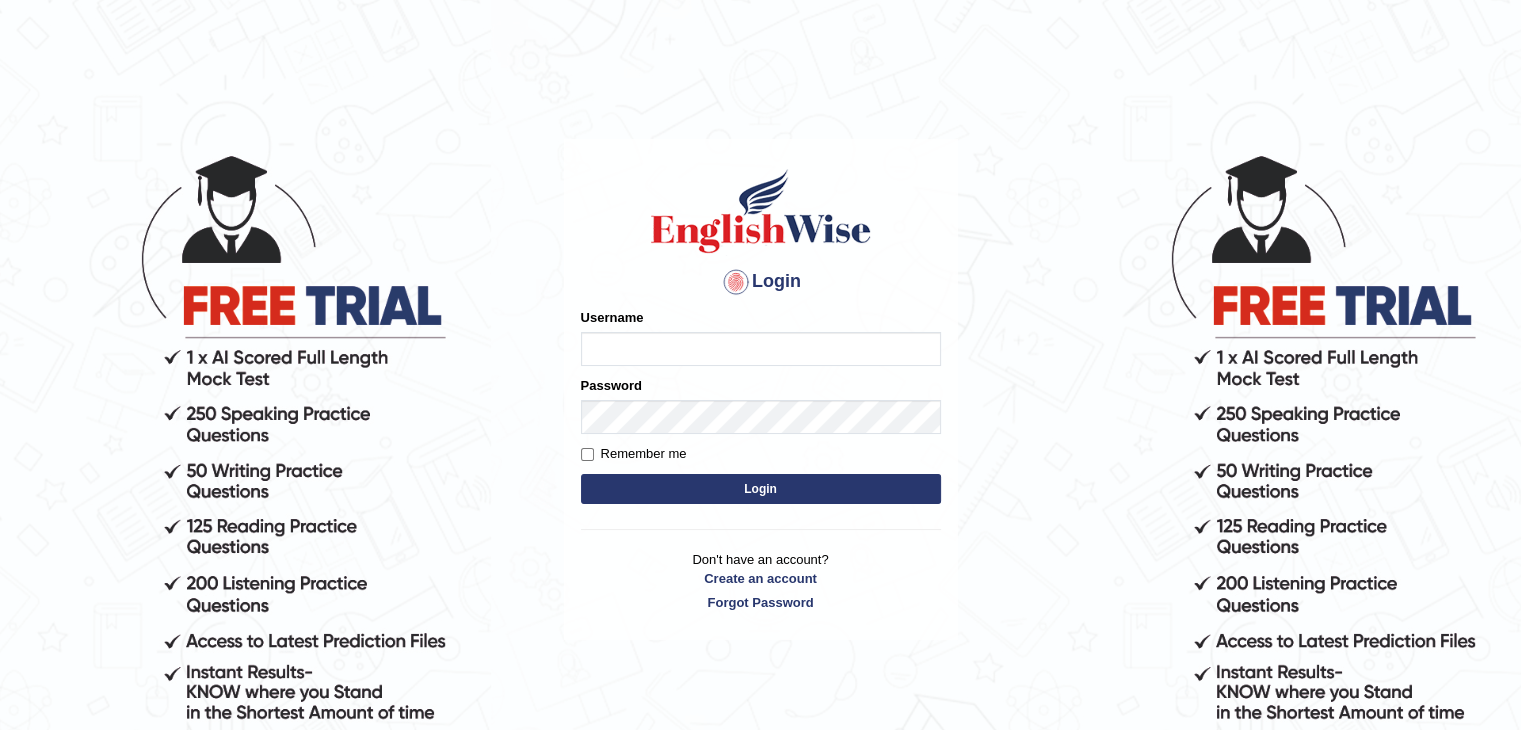 type on "sajauddin2013" 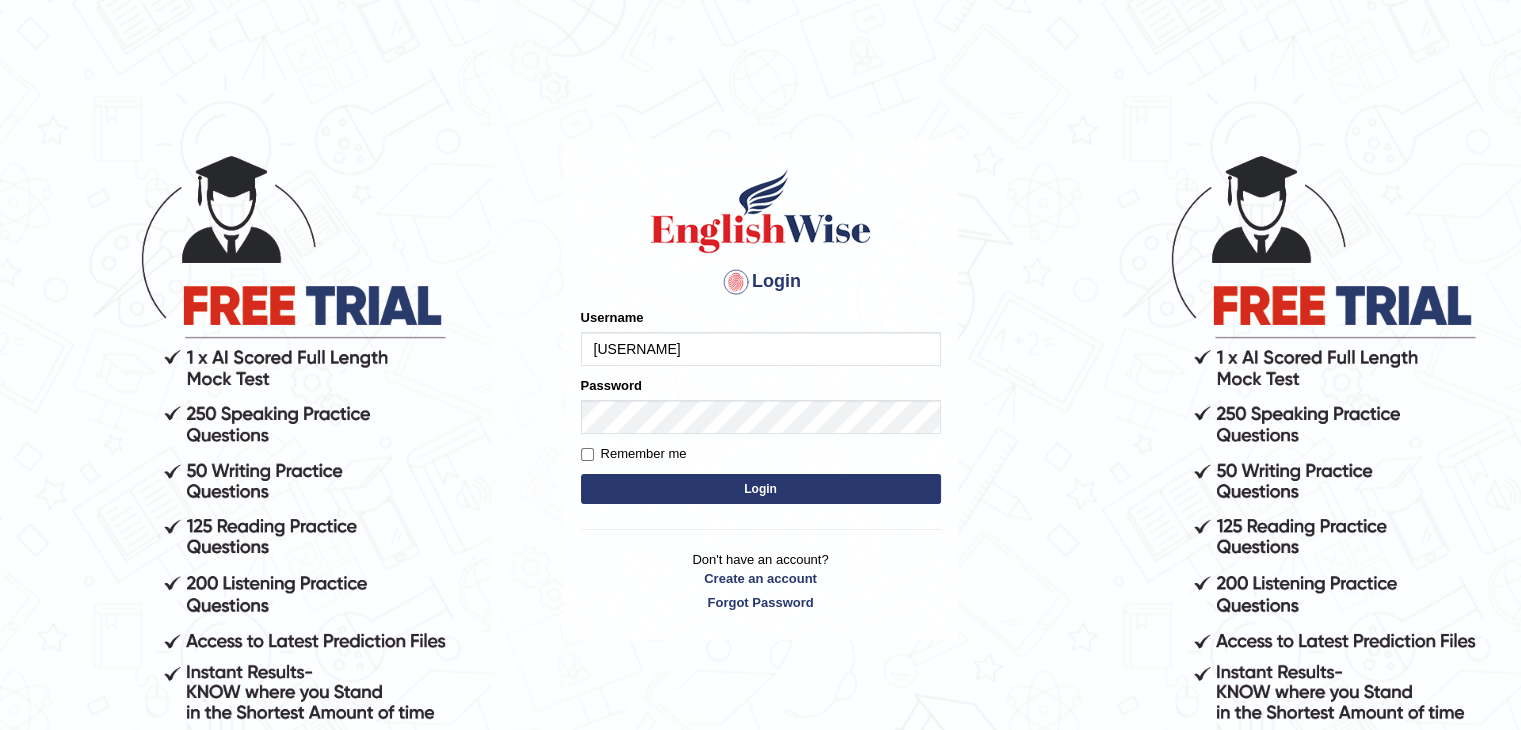 click on "Login" at bounding box center [761, 489] 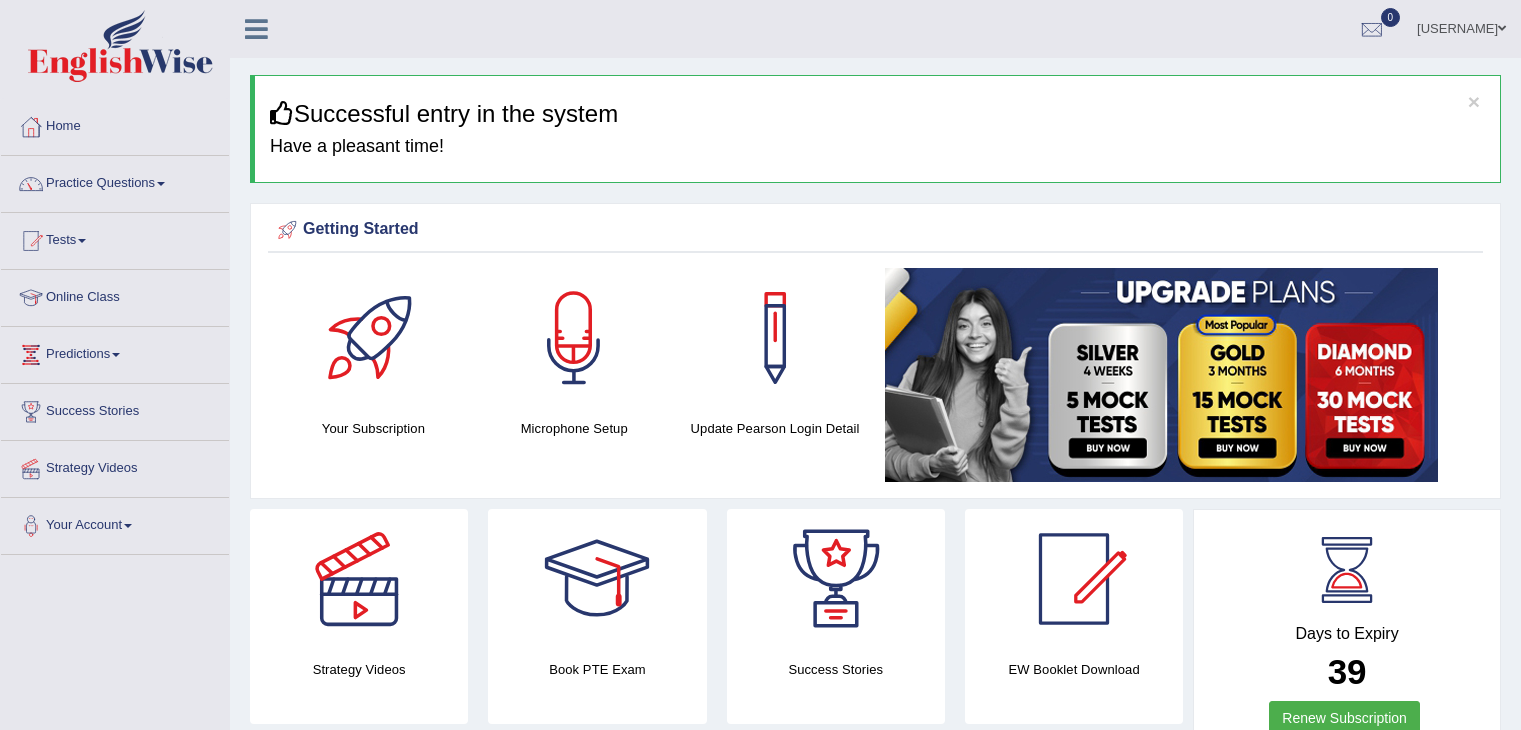 scroll, scrollTop: 0, scrollLeft: 0, axis: both 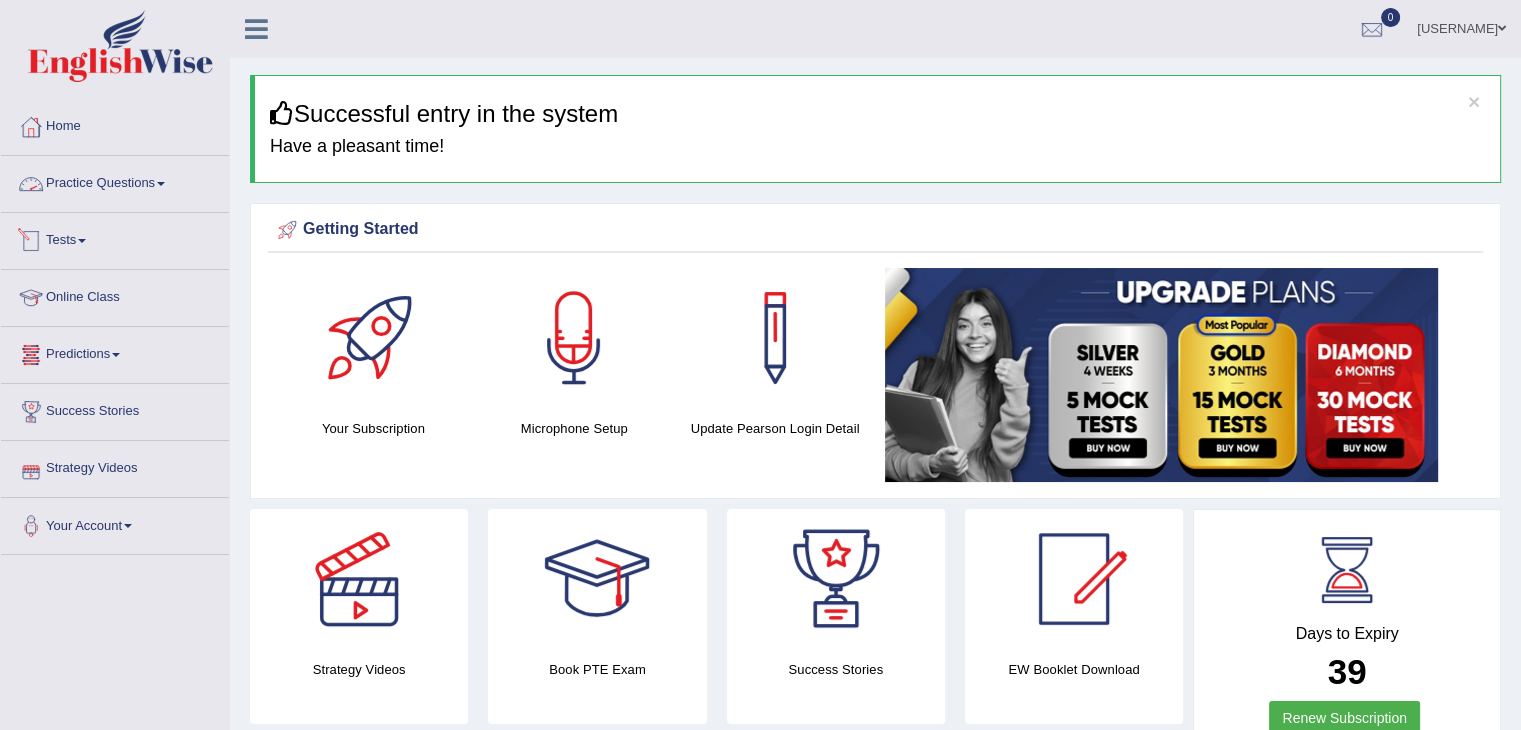 click on "Practice Questions" at bounding box center (115, 181) 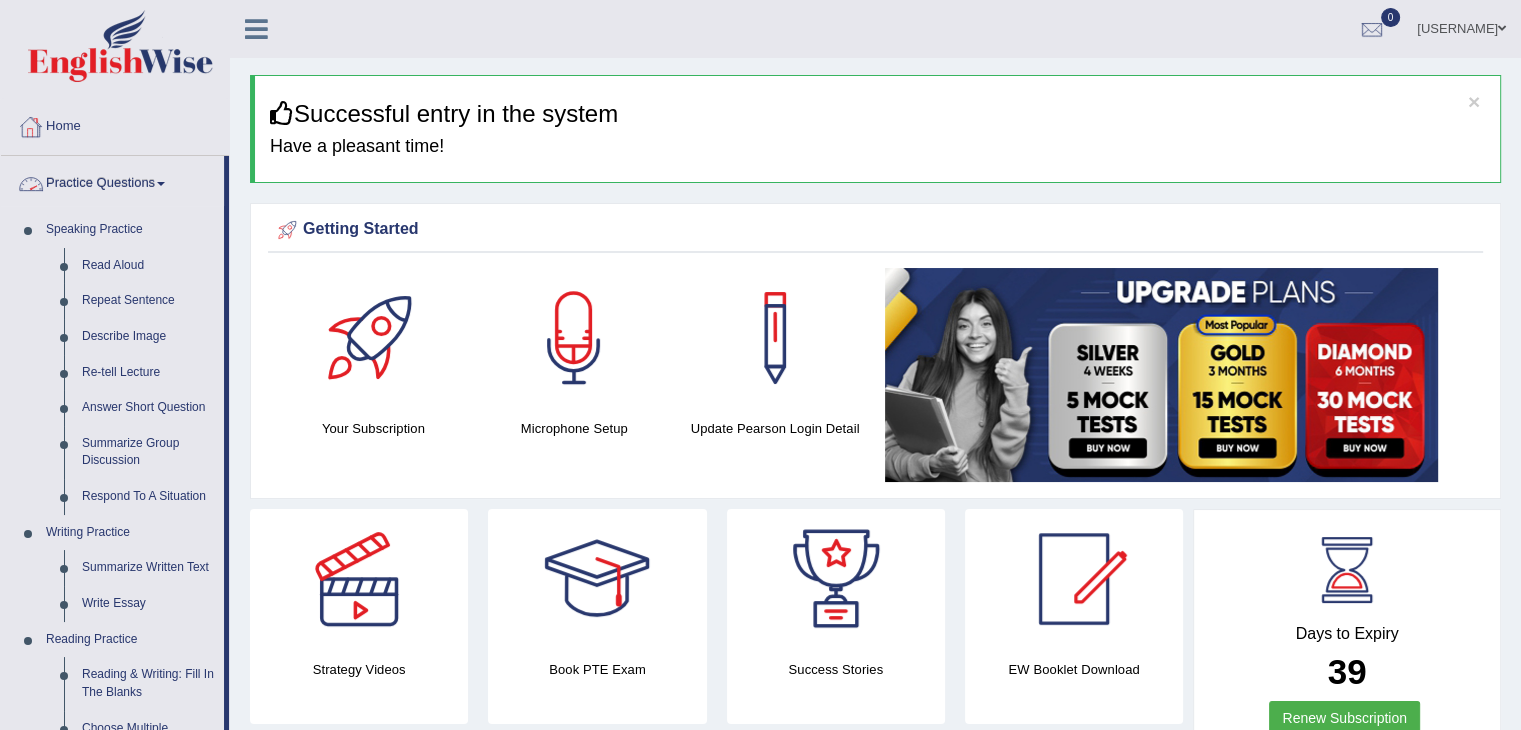 click on "Practice Questions" at bounding box center (112, 181) 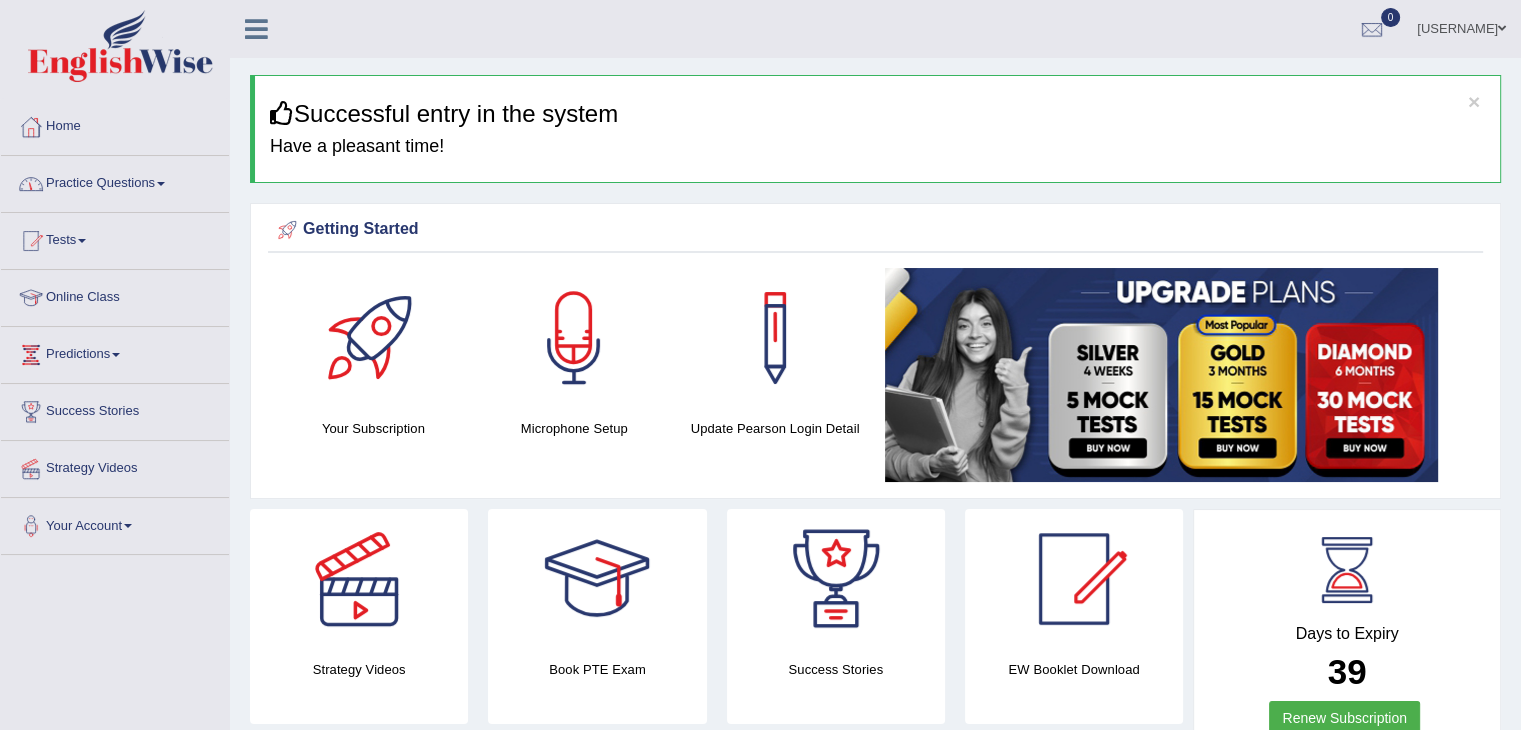 click on "Practice Questions" at bounding box center [115, 181] 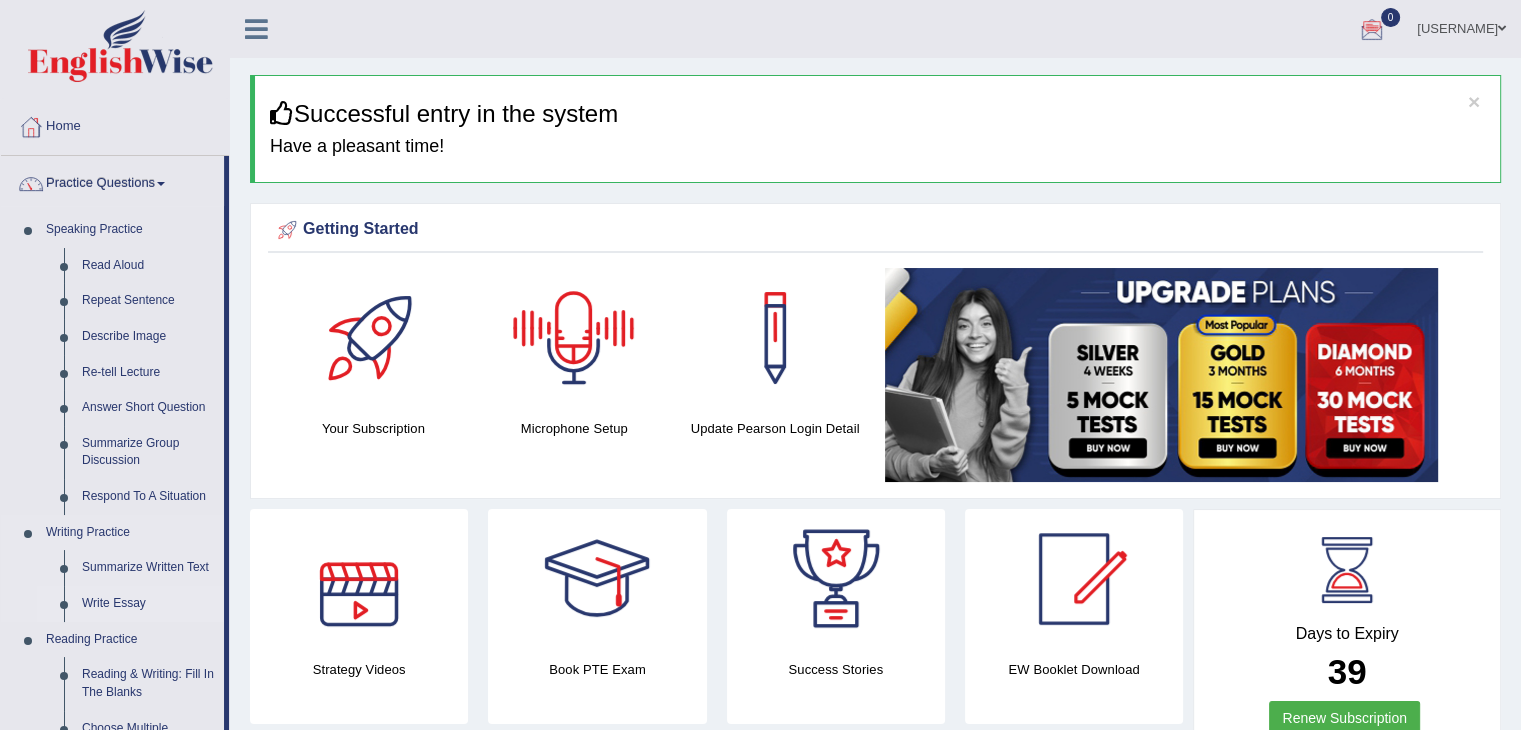 click on "Write Essay" at bounding box center (148, 604) 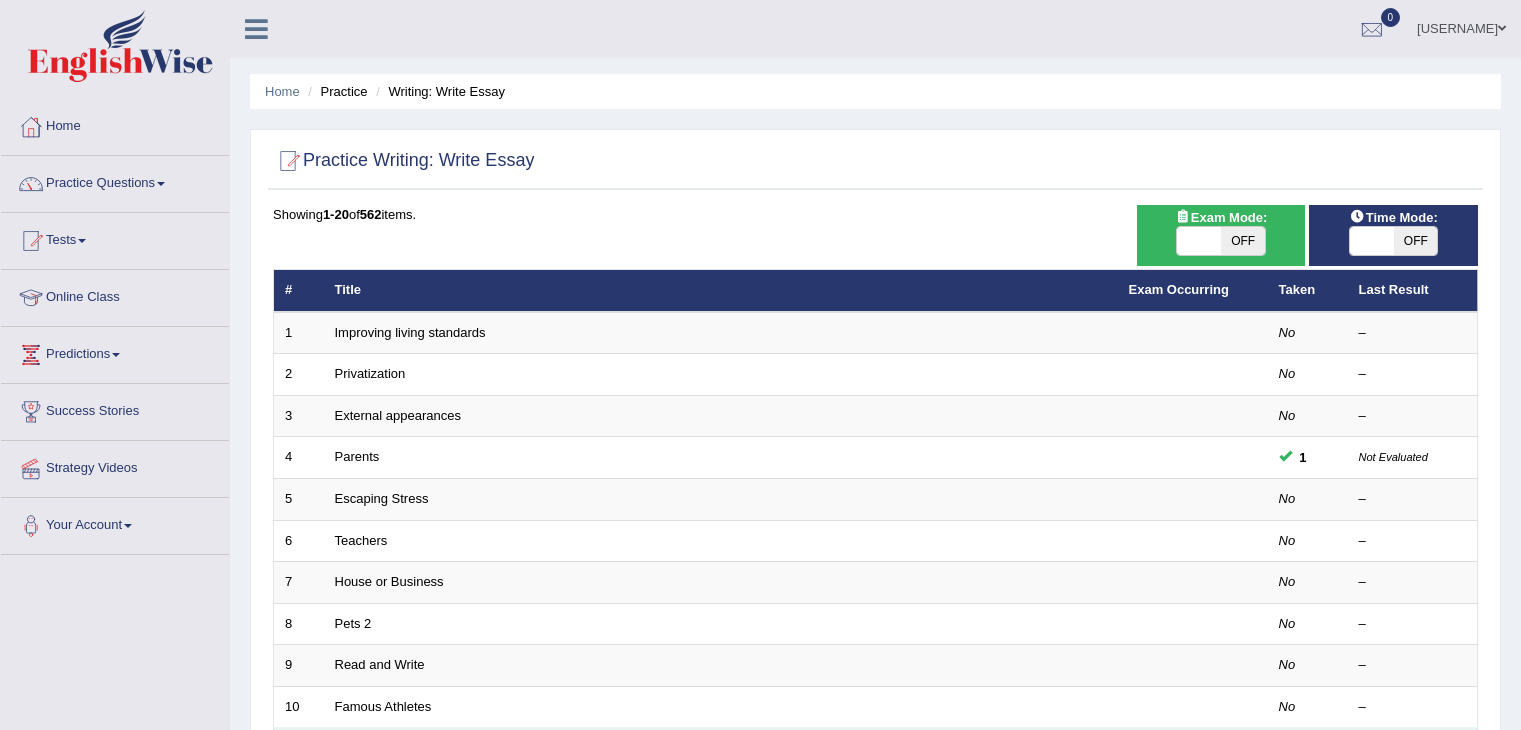 scroll, scrollTop: 0, scrollLeft: 0, axis: both 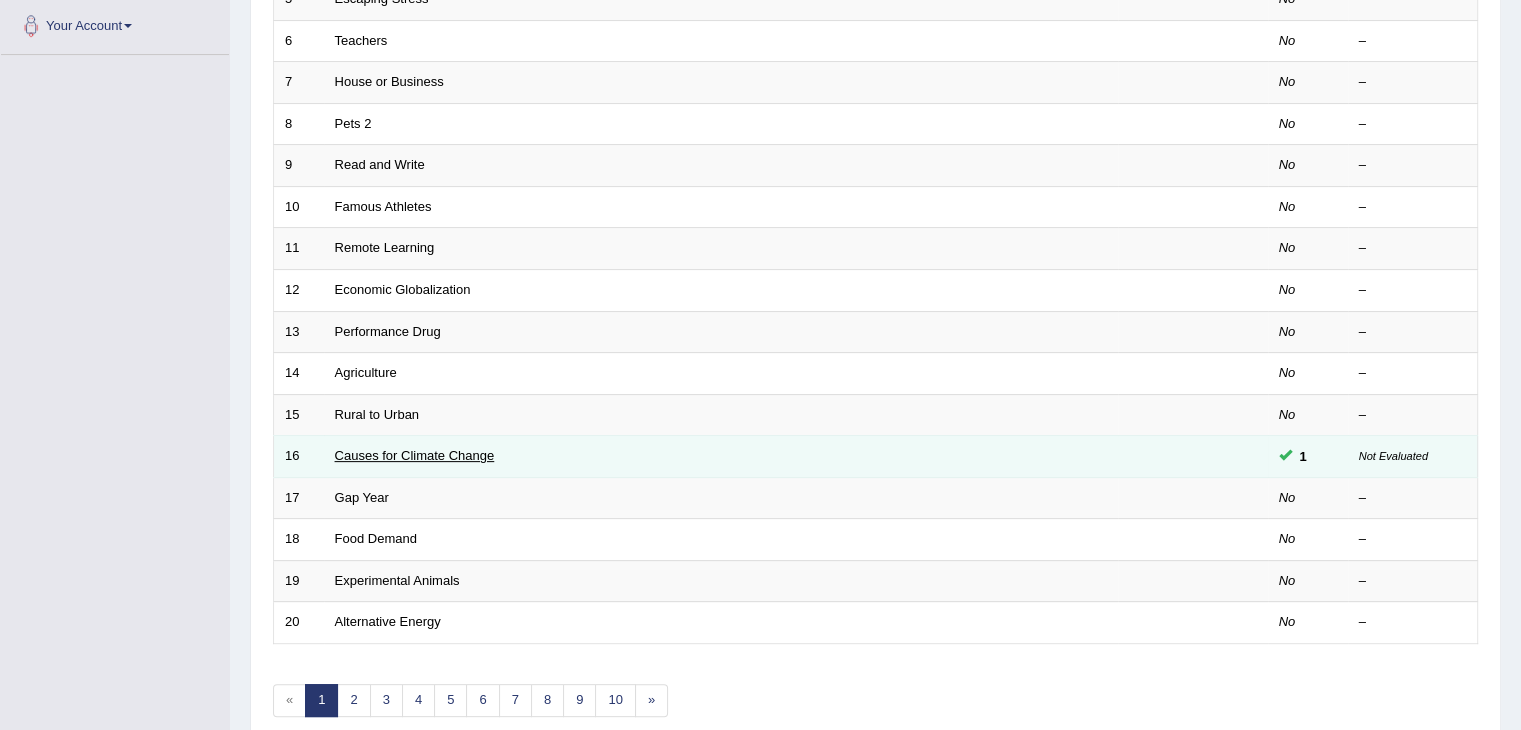 click on "Causes for Climate Change" at bounding box center [415, 455] 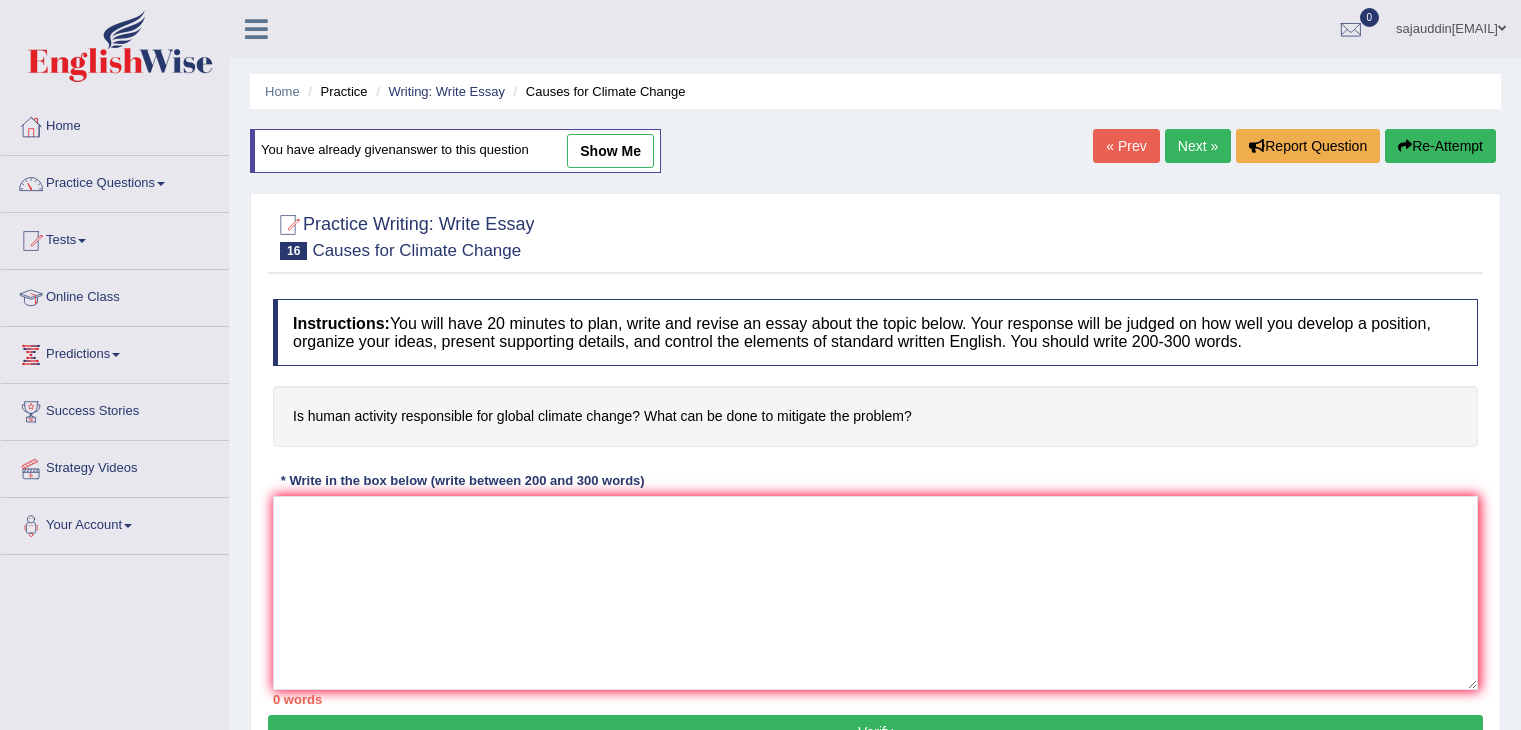 scroll, scrollTop: 0, scrollLeft: 0, axis: both 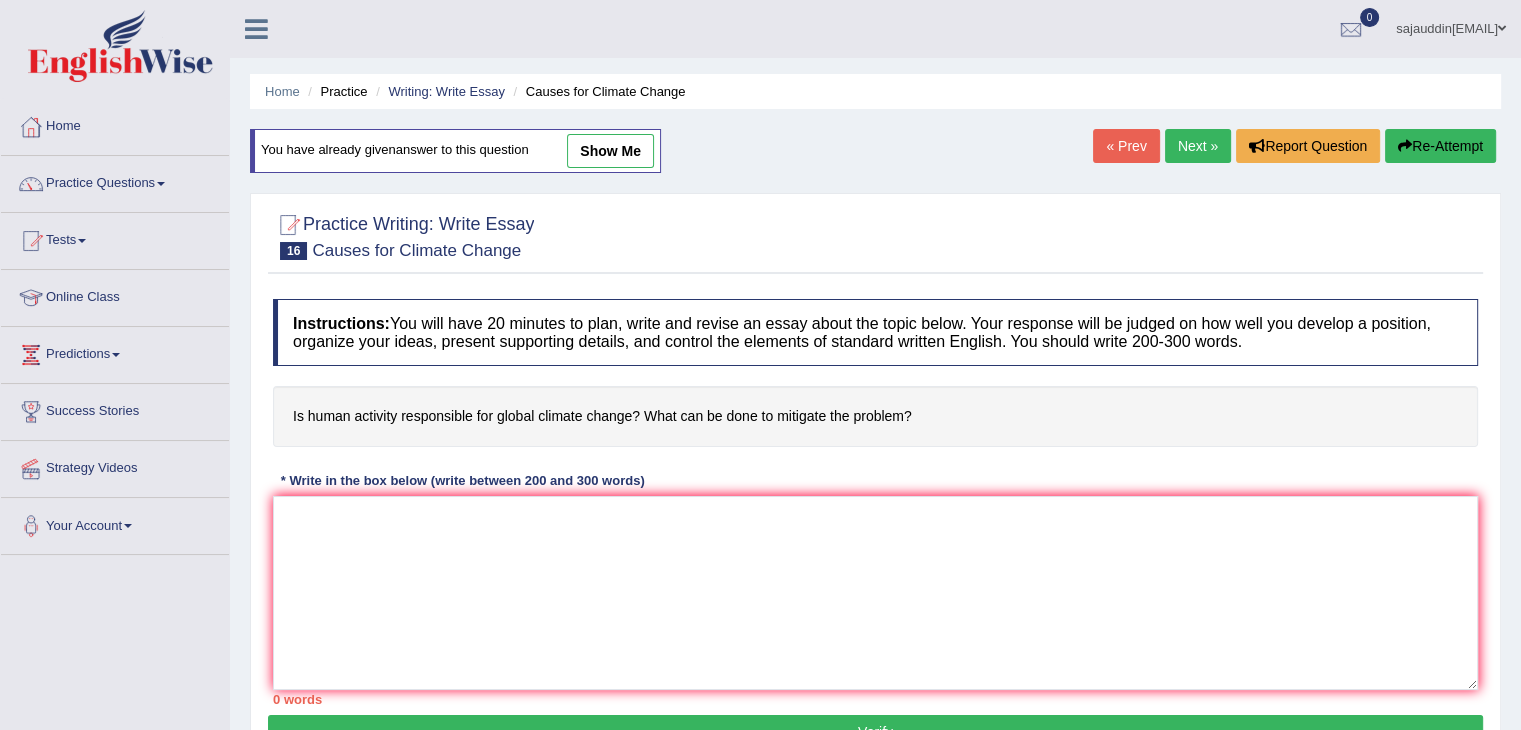 click on "show me" at bounding box center [591, 150] 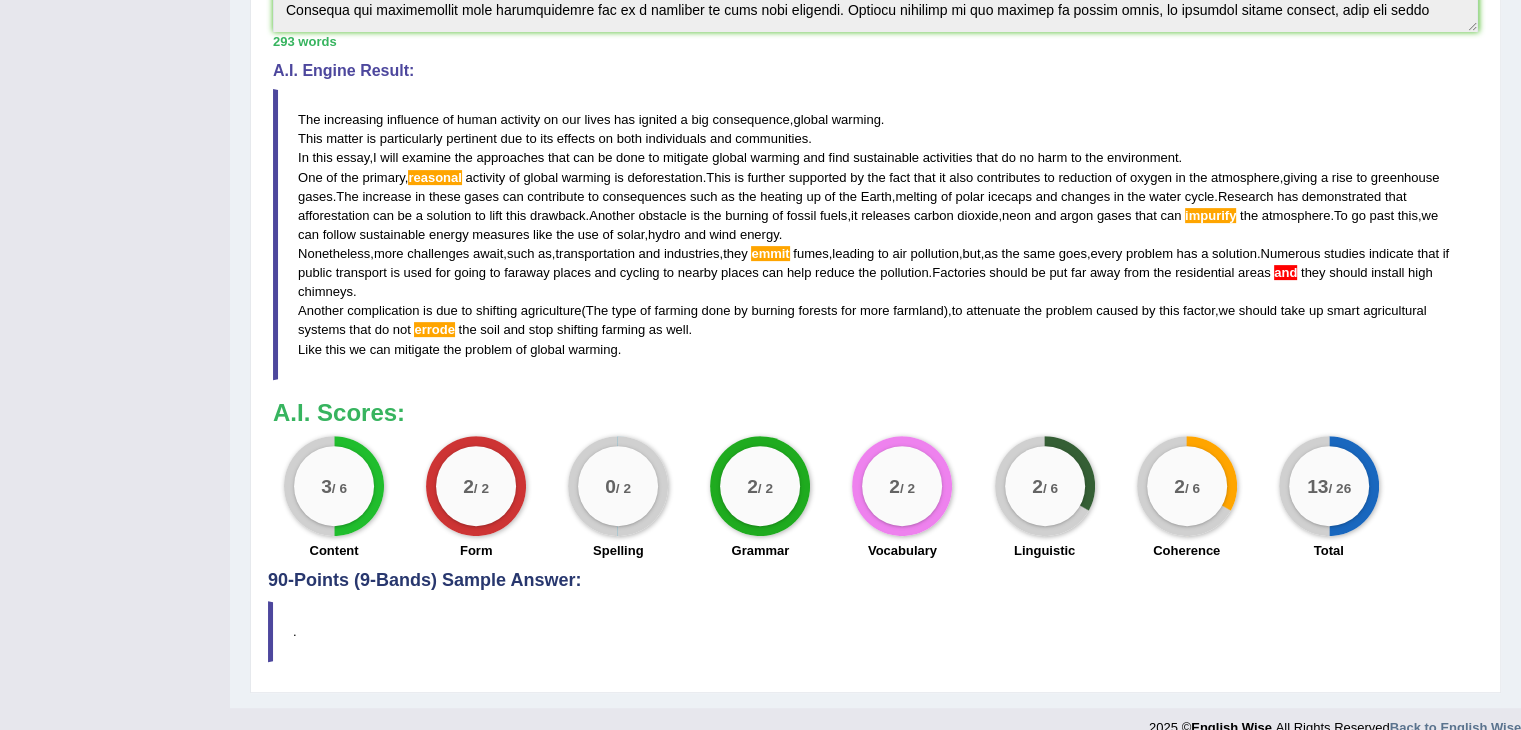 scroll, scrollTop: 668, scrollLeft: 0, axis: vertical 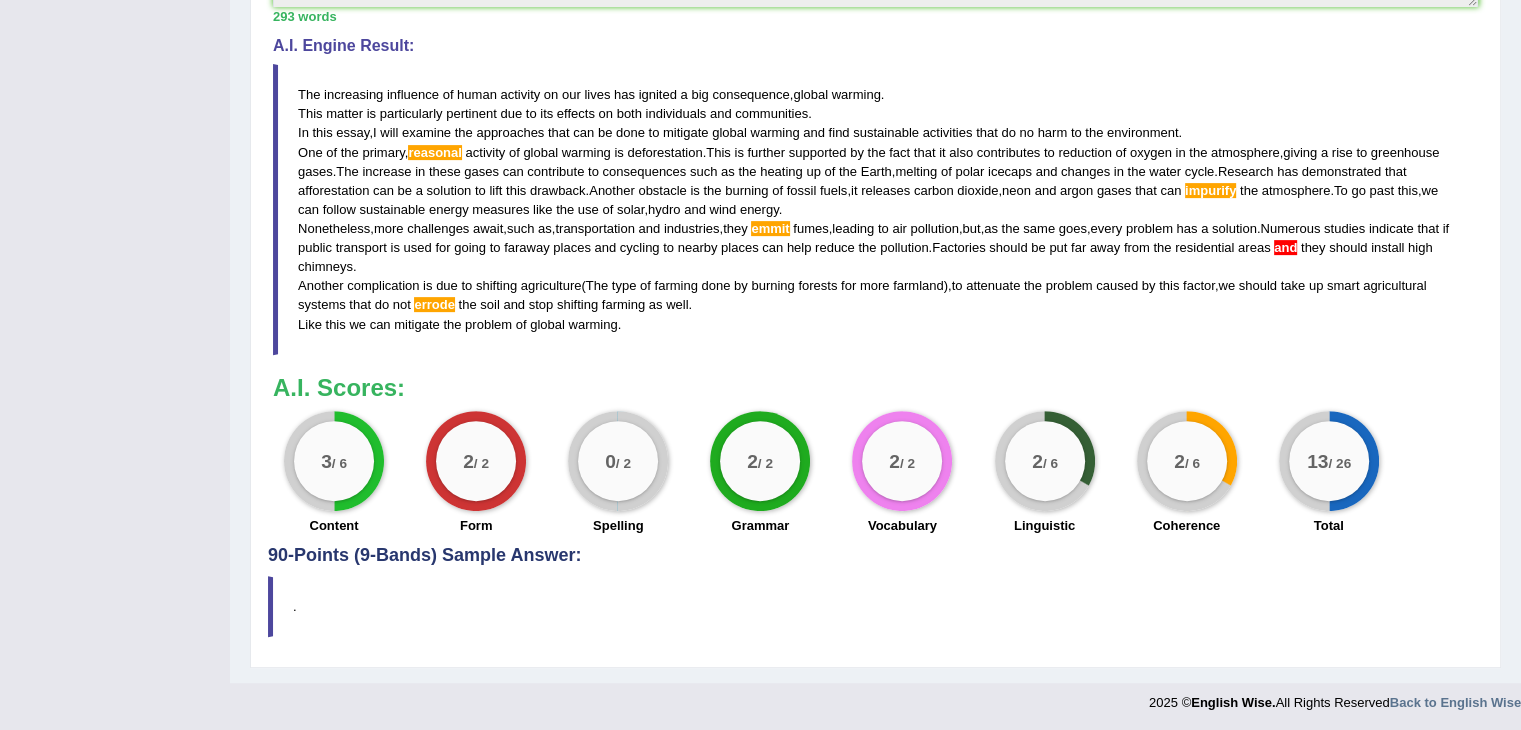 drag, startPoint x: 620, startPoint y: 324, endPoint x: 272, endPoint y: 290, distance: 349.65698 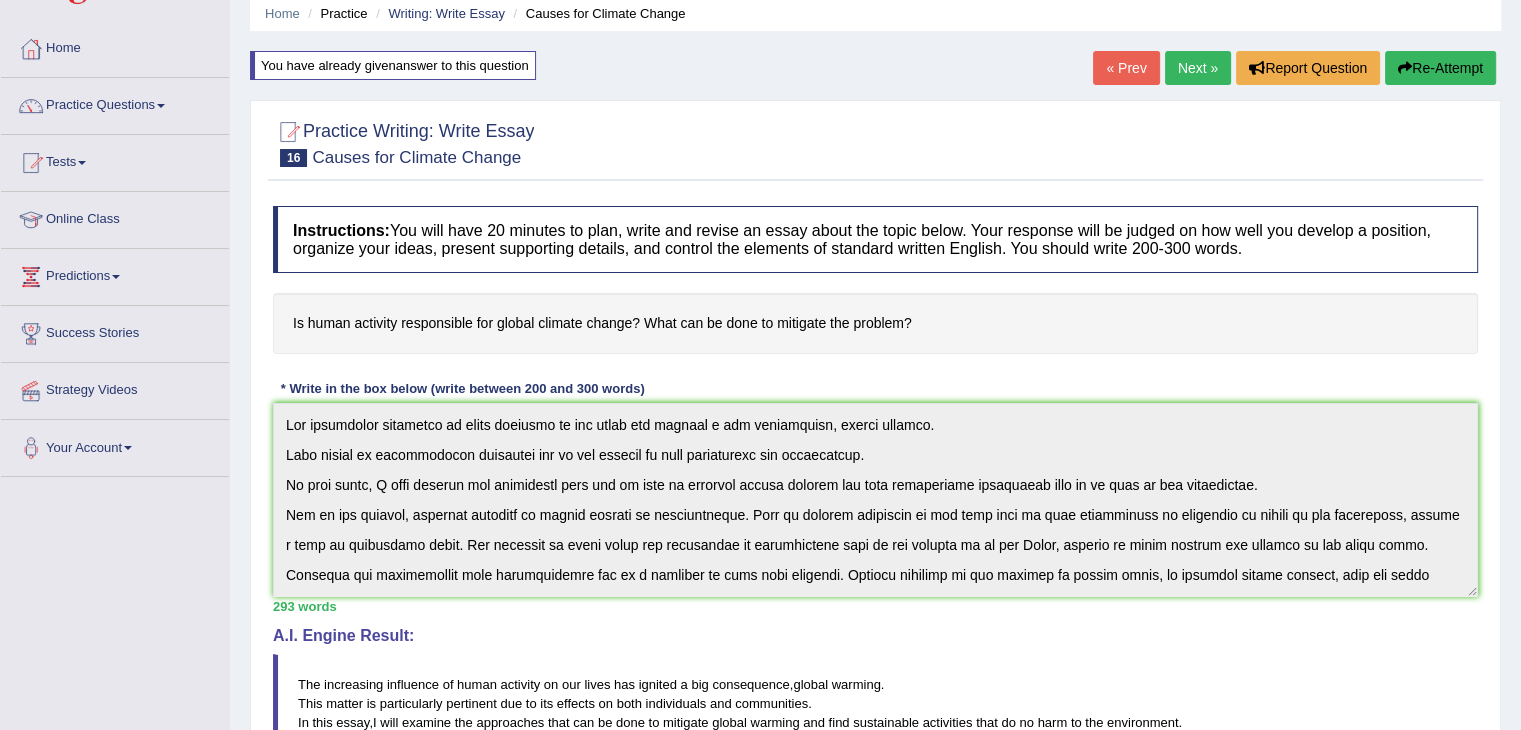 scroll, scrollTop: 68, scrollLeft: 0, axis: vertical 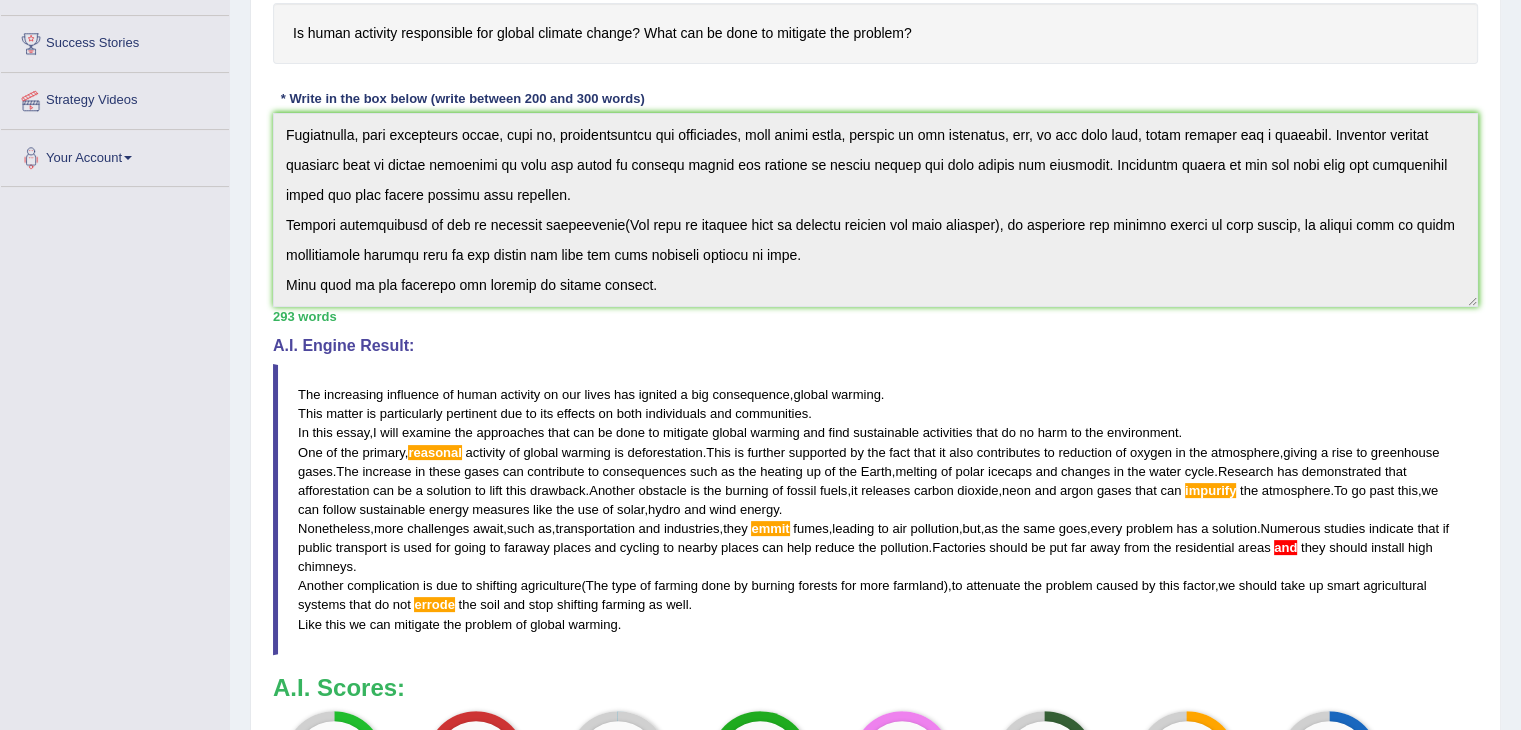 click on "Instructions:  You will have 20 minutes to plan, write and revise an essay about the topic below. Your response will be judged on how well you develop a position, organize your ideas, present supporting details, and control the elements of standard written English. You should write 200-300 words.
Is human activity responsible for global climate change? What can be done to mitigate the problem? * Write in the box below (write between 200 and 300 words) 293 words Written Keywords:  human  activity  global  mitigate  problem  influence  global  warming  environment  carbon  greenhouse  gases  fossil  deforestation  agriculture  transportation  energy  pollution  rise  melting  solution  reduce  sustainable  solar  wind  energy  carbon  industries A.I. Engine Result: The   increasing   influence   of   human   activity   on   our   lives   has   ignited   a   big   consequence ,  global   warming . This   matter   is   particularly   pertinent   due   to   its   effects   on   both   individuals" at bounding box center (875, 376) 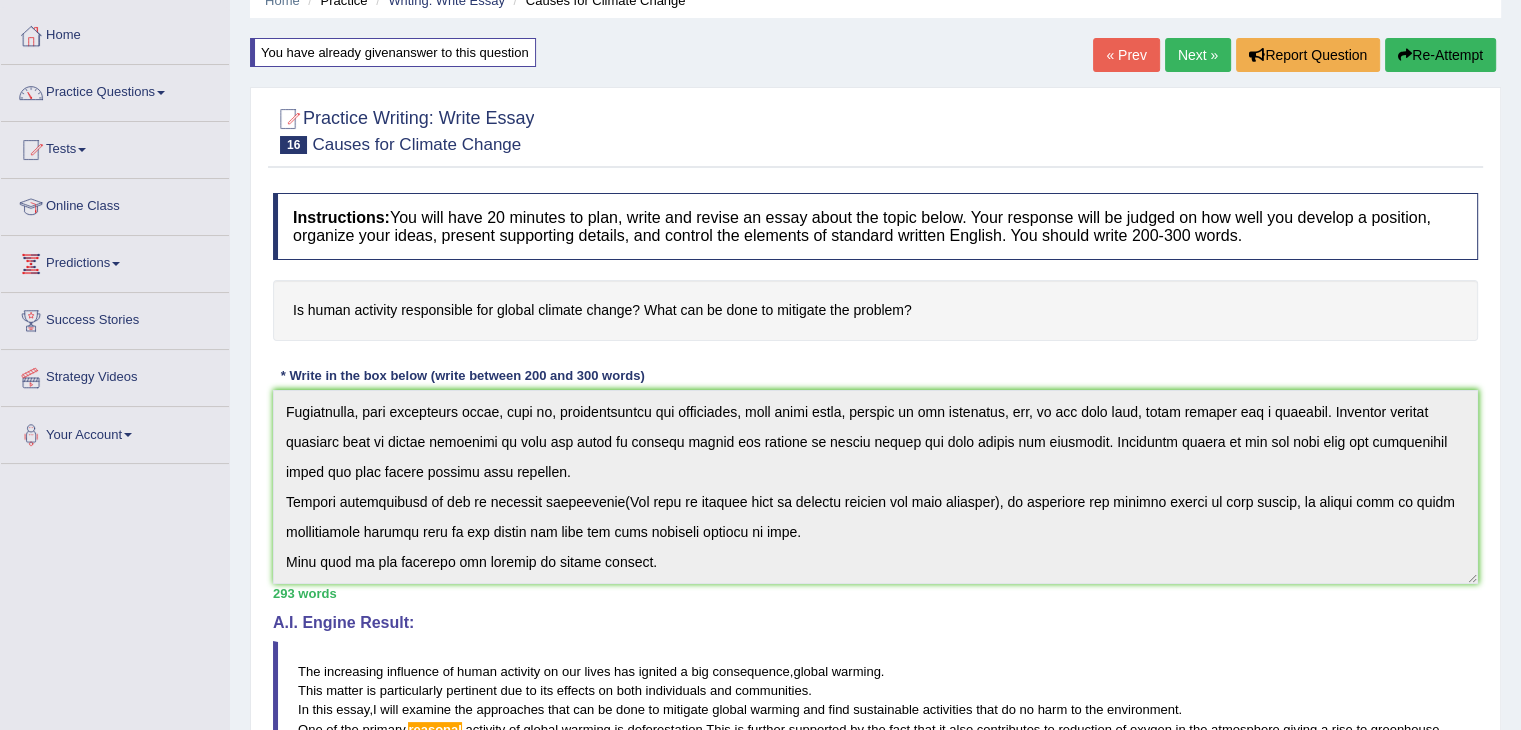scroll, scrollTop: 0, scrollLeft: 0, axis: both 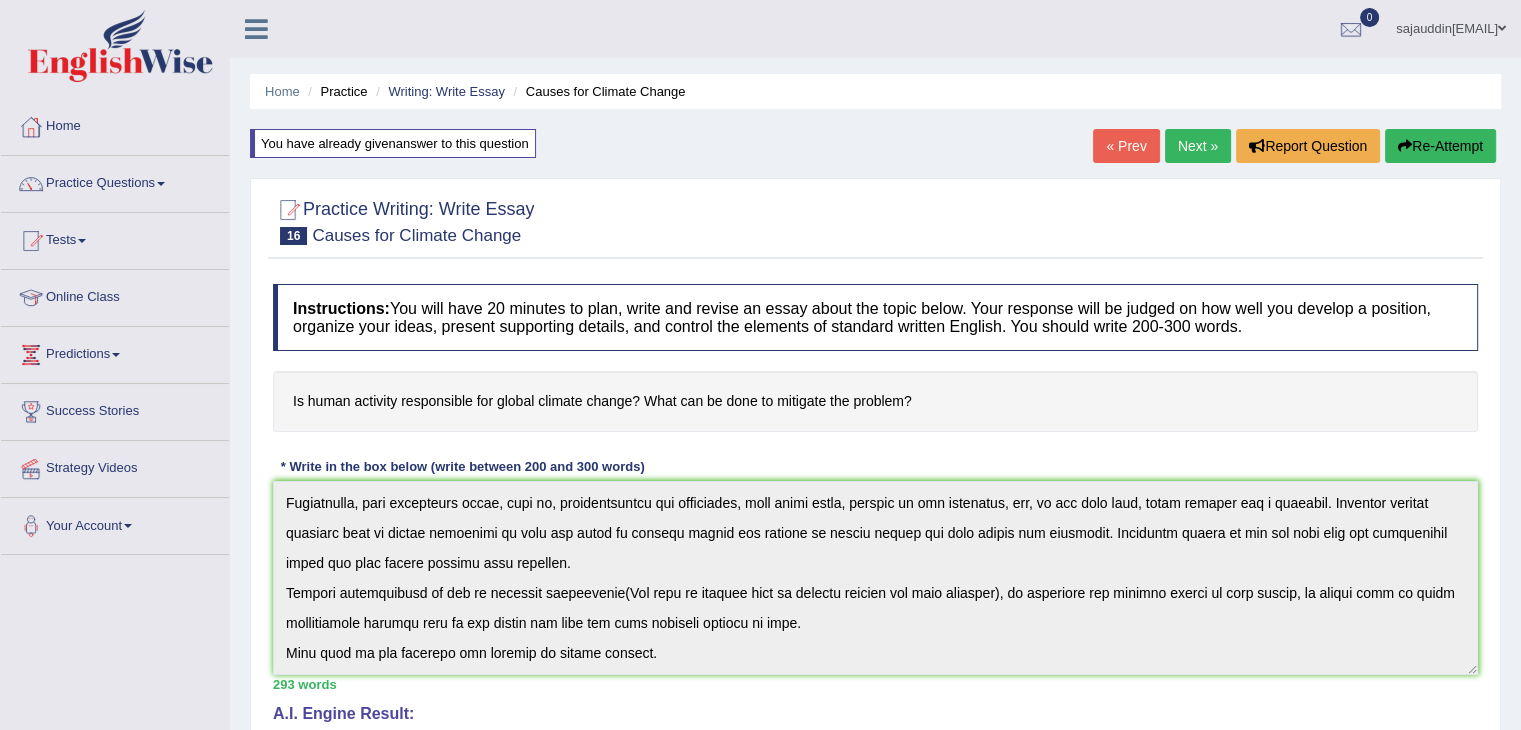 click on "Re-Attempt" at bounding box center [1440, 146] 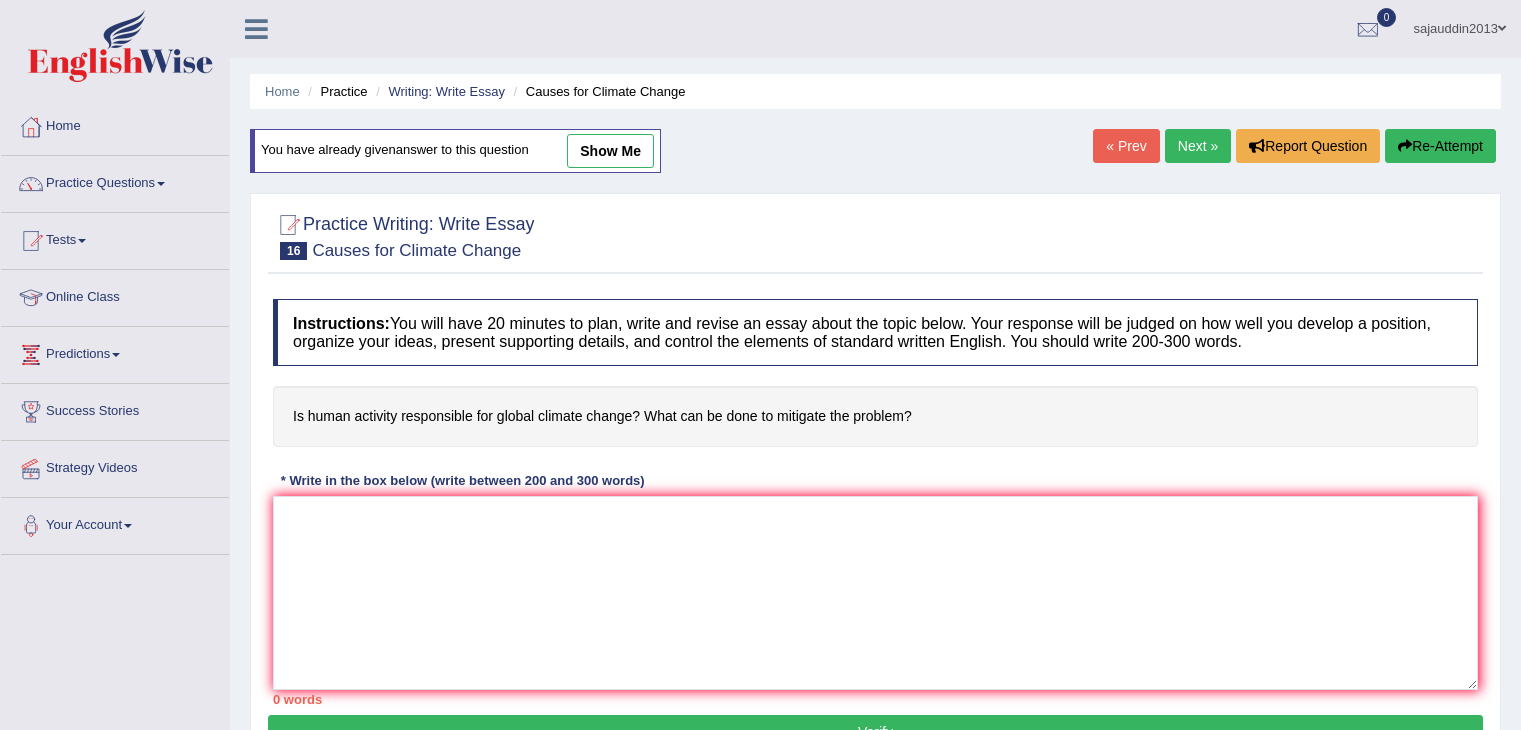 scroll, scrollTop: 0, scrollLeft: 0, axis: both 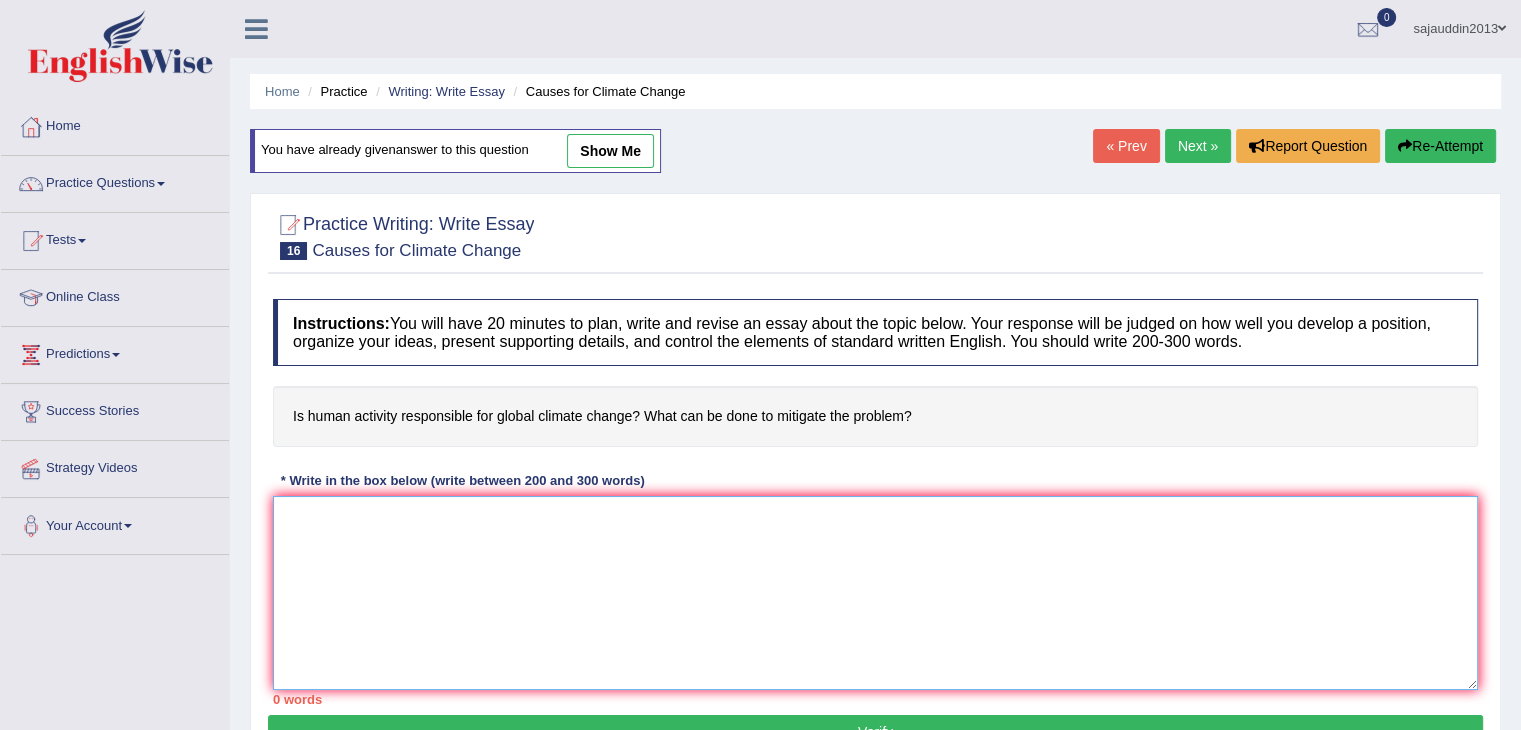 paste on "The increasing influence of human activity on our lives has ignited a big consequence, global warming.
This matter is particularly pertinent due to its effects on both individuals and communities.
In this essay, I will examine the approaches that can be done to mitigate global warming and find sustainable activities that do no harm to the environment.
One of the primary, reasonal activity of global warming is deforestation. This is further supported by the fact that it also contributes to reduction of oxygen in the atmosphere, giving a rise to greenhouse gases. The increase in these gases can contribute to consequences such as the heating up of the Earth, melting of polar icecaps and changes in the water cycle. Research has demonstrated that afforestation can be a solution to lift this drawback. Another obstacle is the burning of fossil fuels, it releases carbon dioxide, neon and argon gases that can impurify the atmosphere. To go past this, we can follow sustainable energy measures like the use of solar, ..." 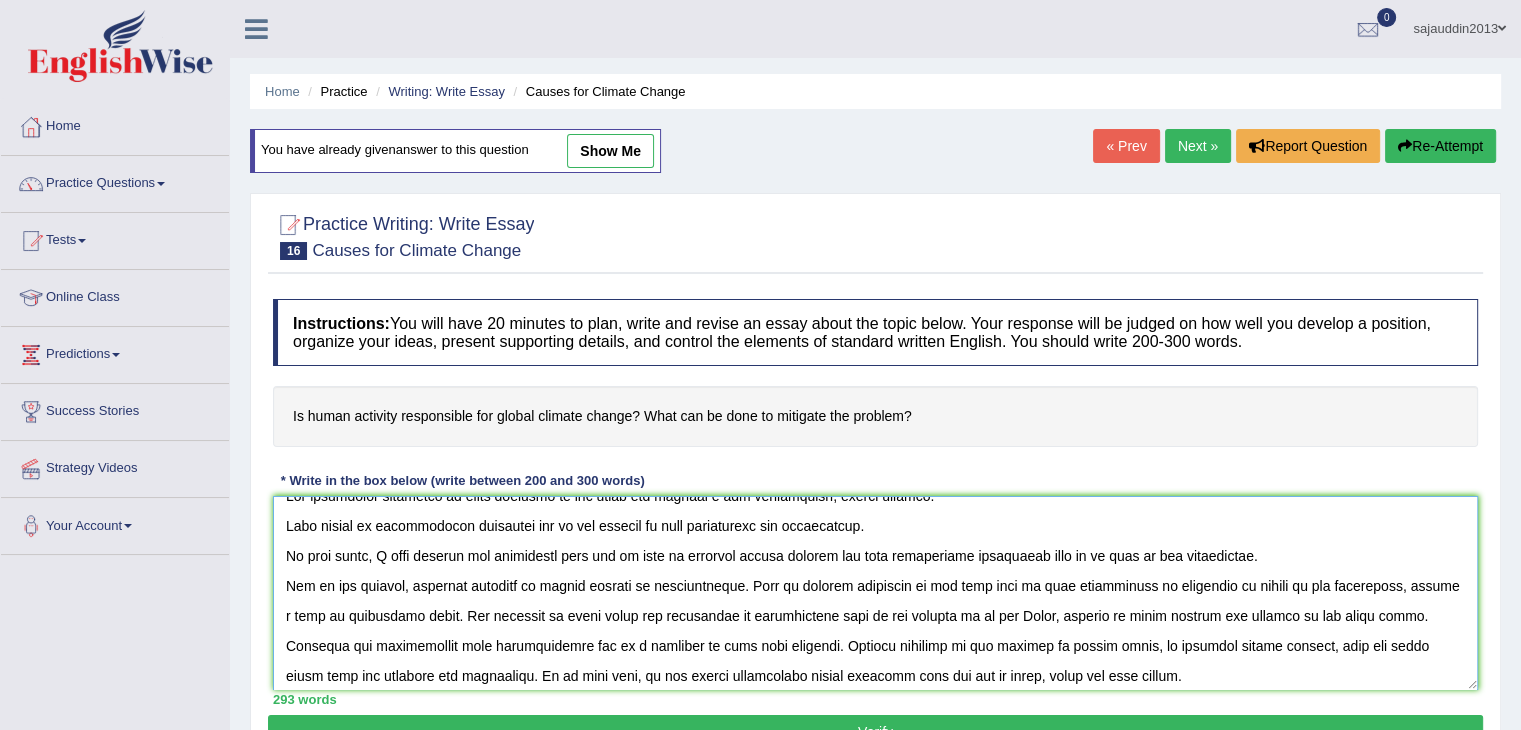 scroll, scrollTop: 0, scrollLeft: 0, axis: both 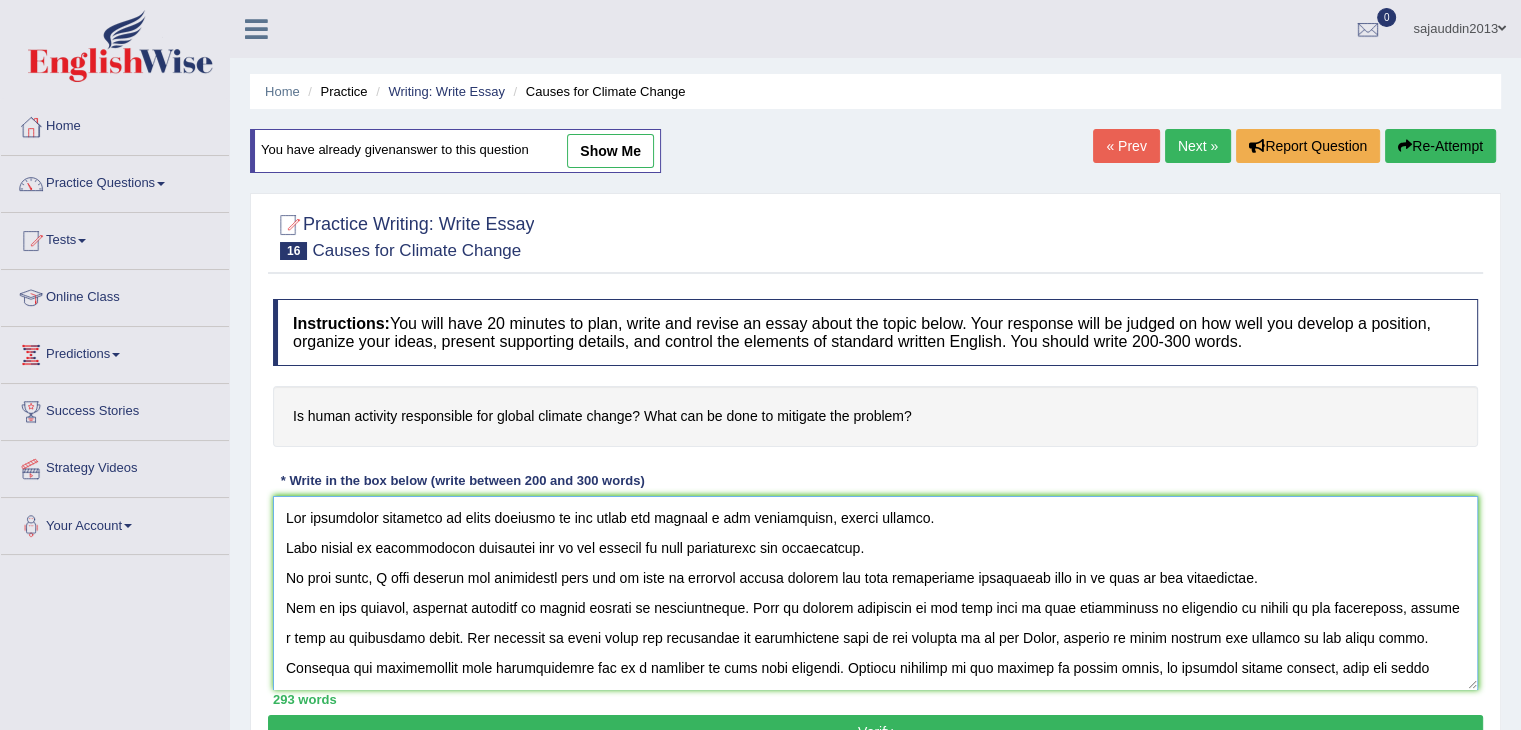 drag, startPoint x: 461, startPoint y: 607, endPoint x: 477, endPoint y: 606, distance: 16.03122 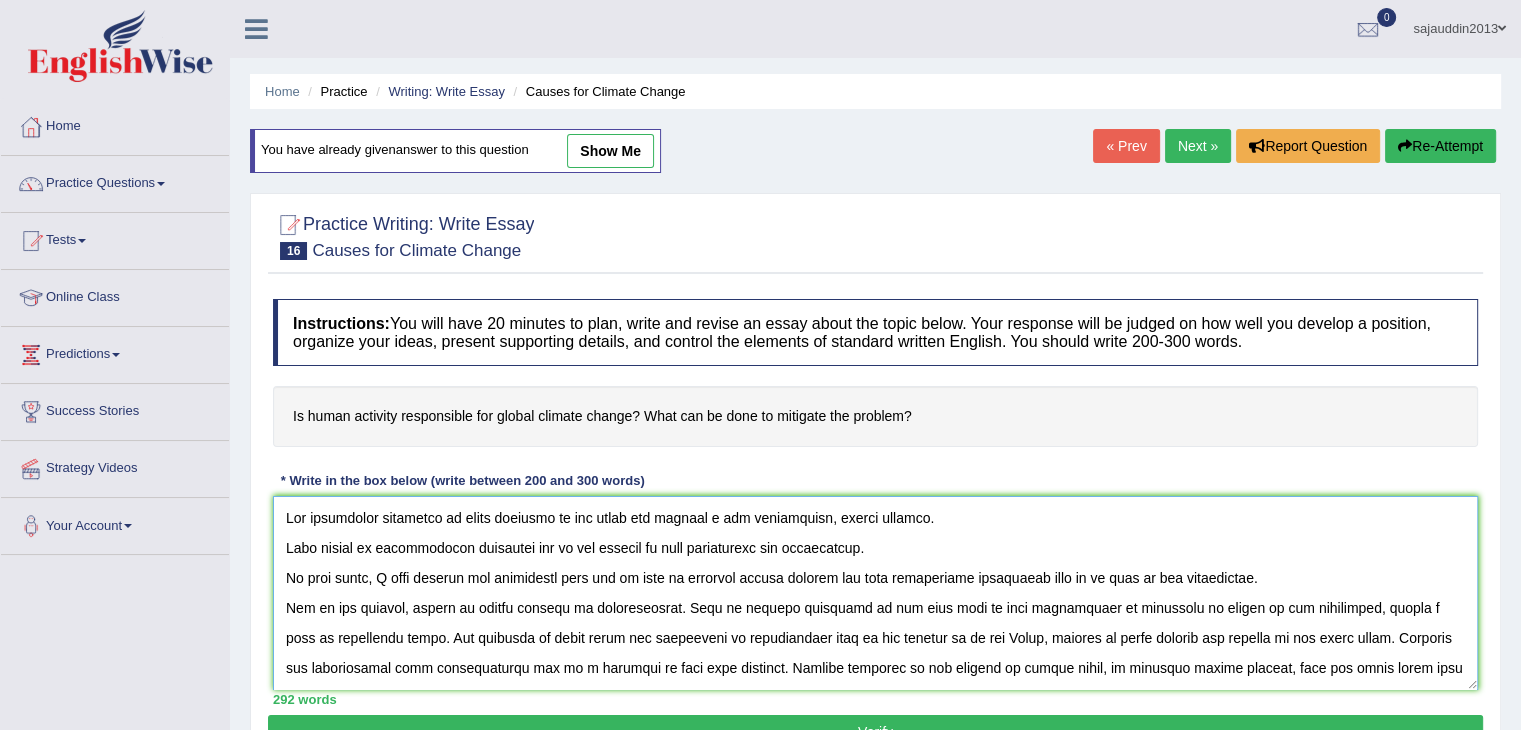 scroll, scrollTop: 100, scrollLeft: 0, axis: vertical 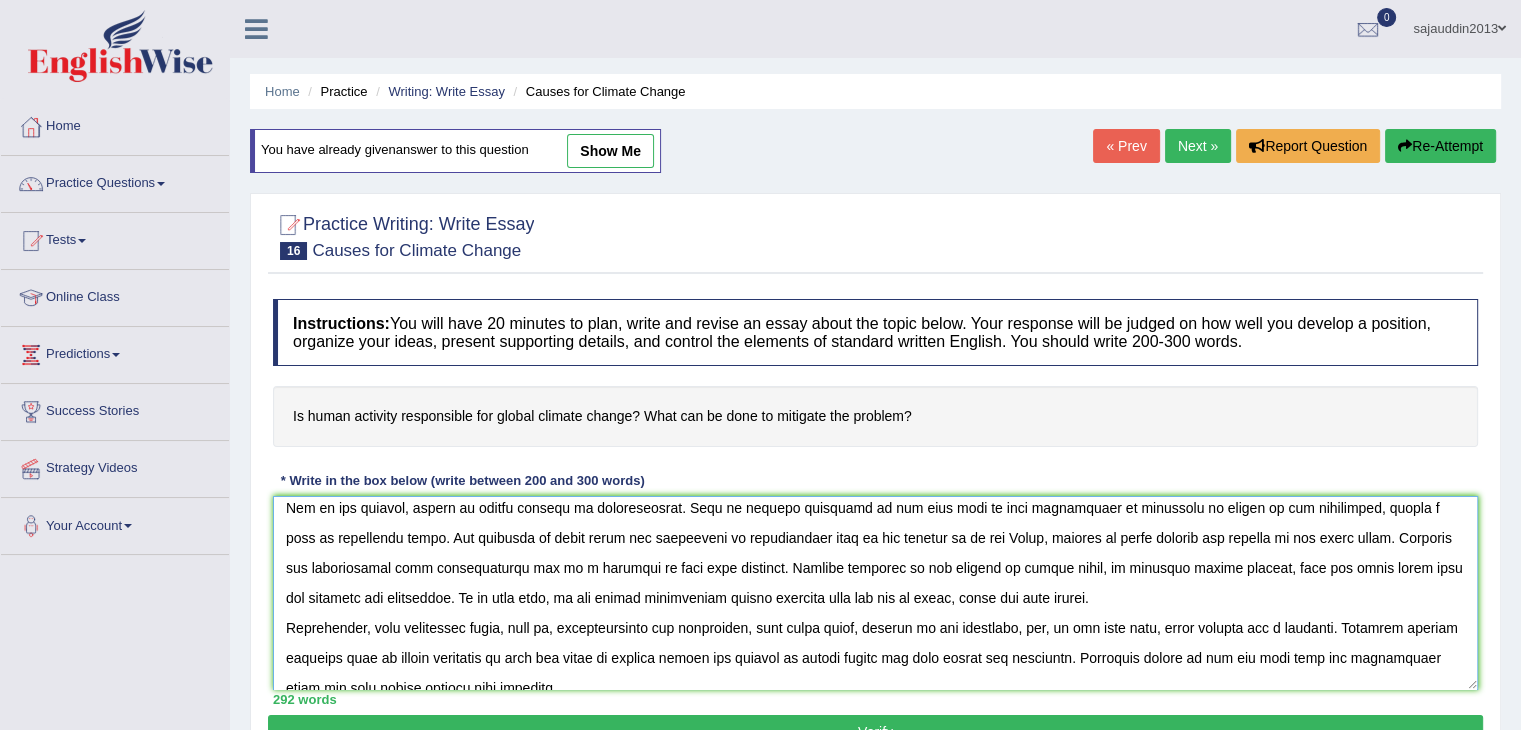 click at bounding box center [875, 593] 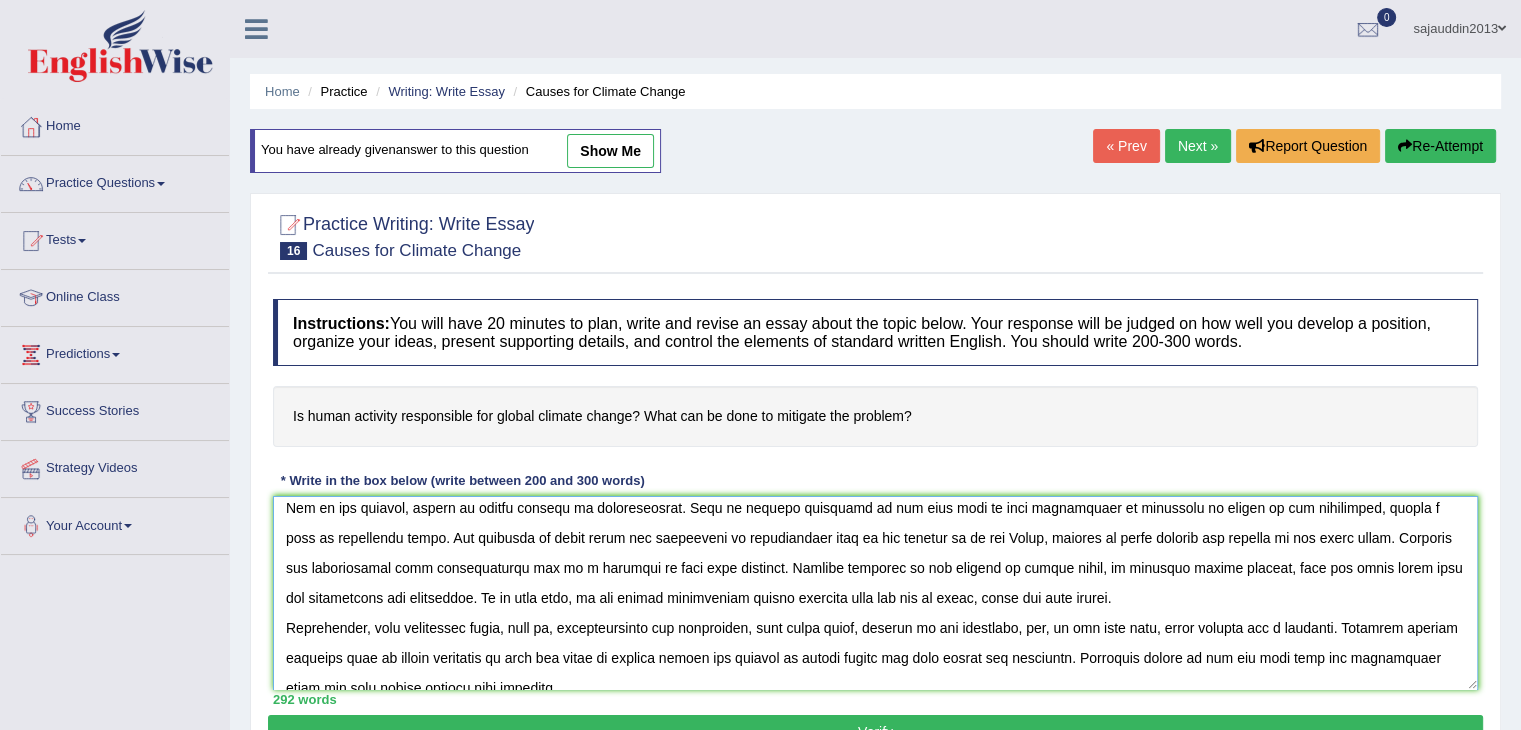 click at bounding box center (875, 593) 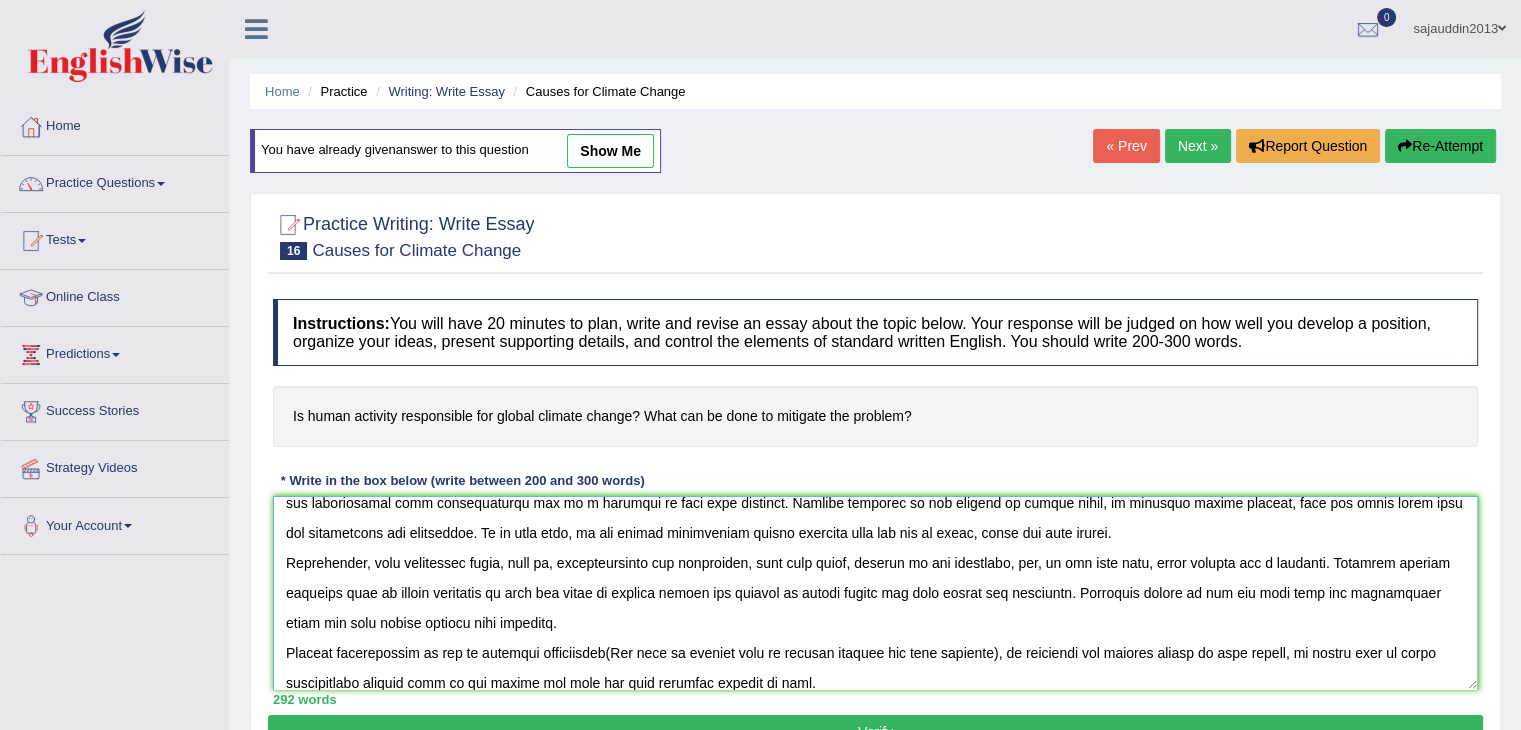 scroll, scrollTop: 200, scrollLeft: 0, axis: vertical 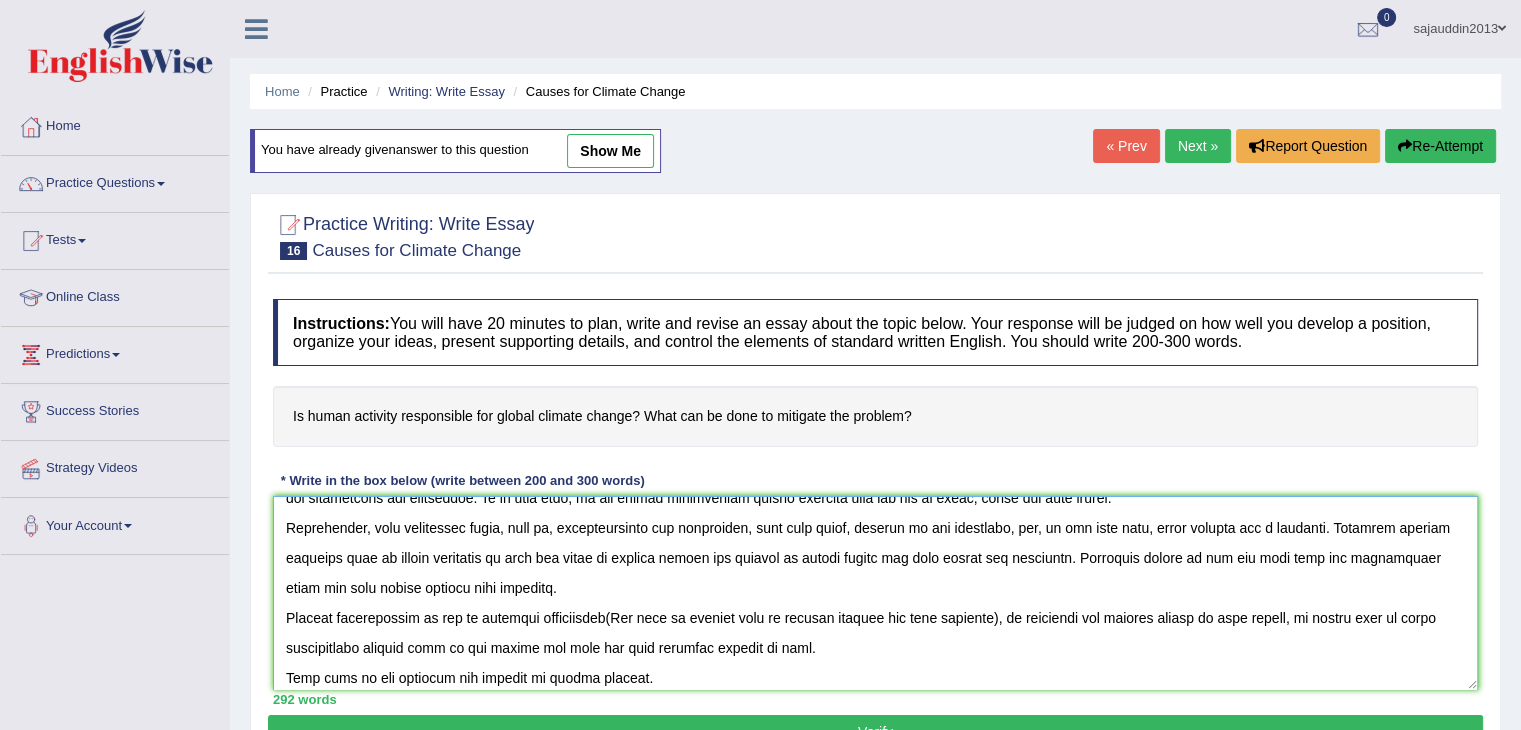 click at bounding box center [875, 593] 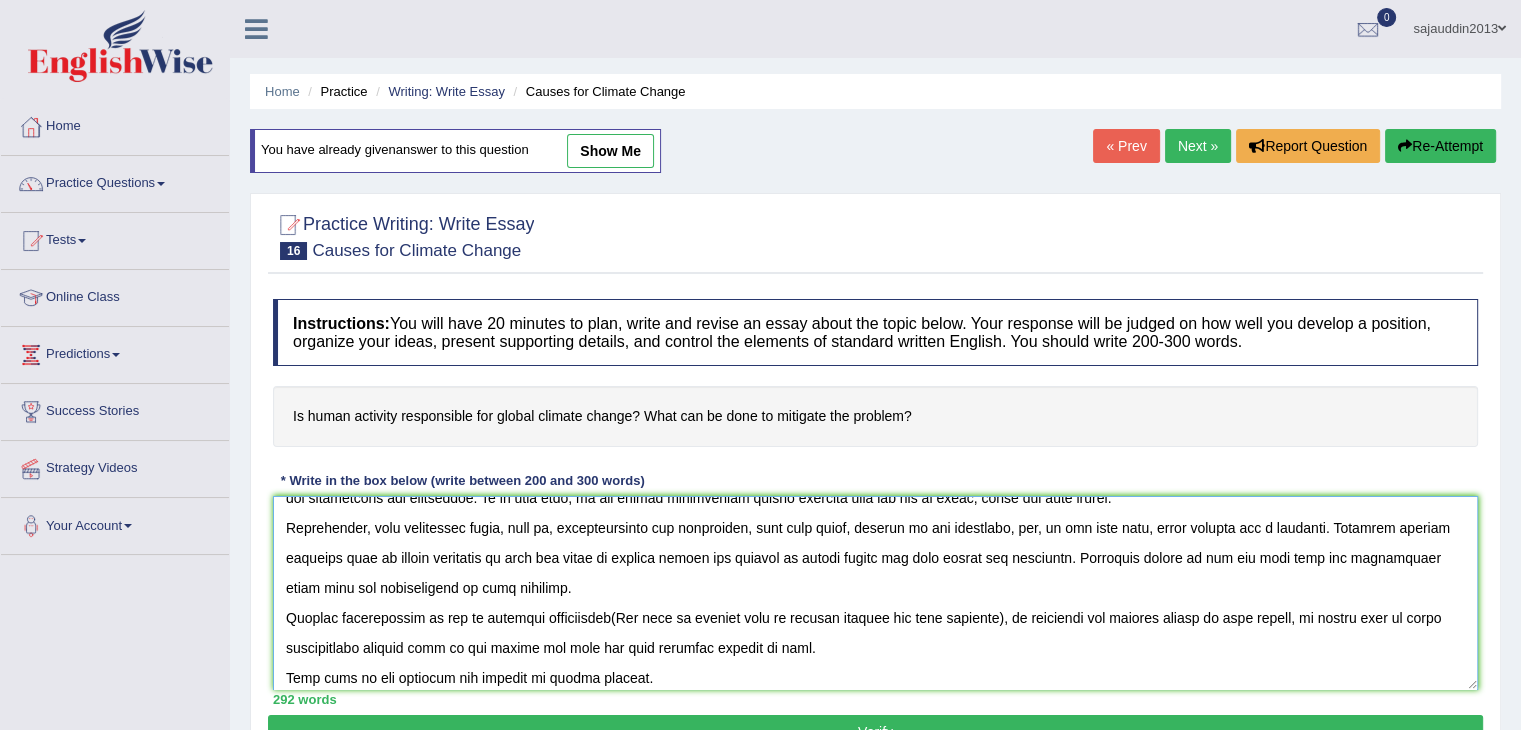 click at bounding box center (875, 593) 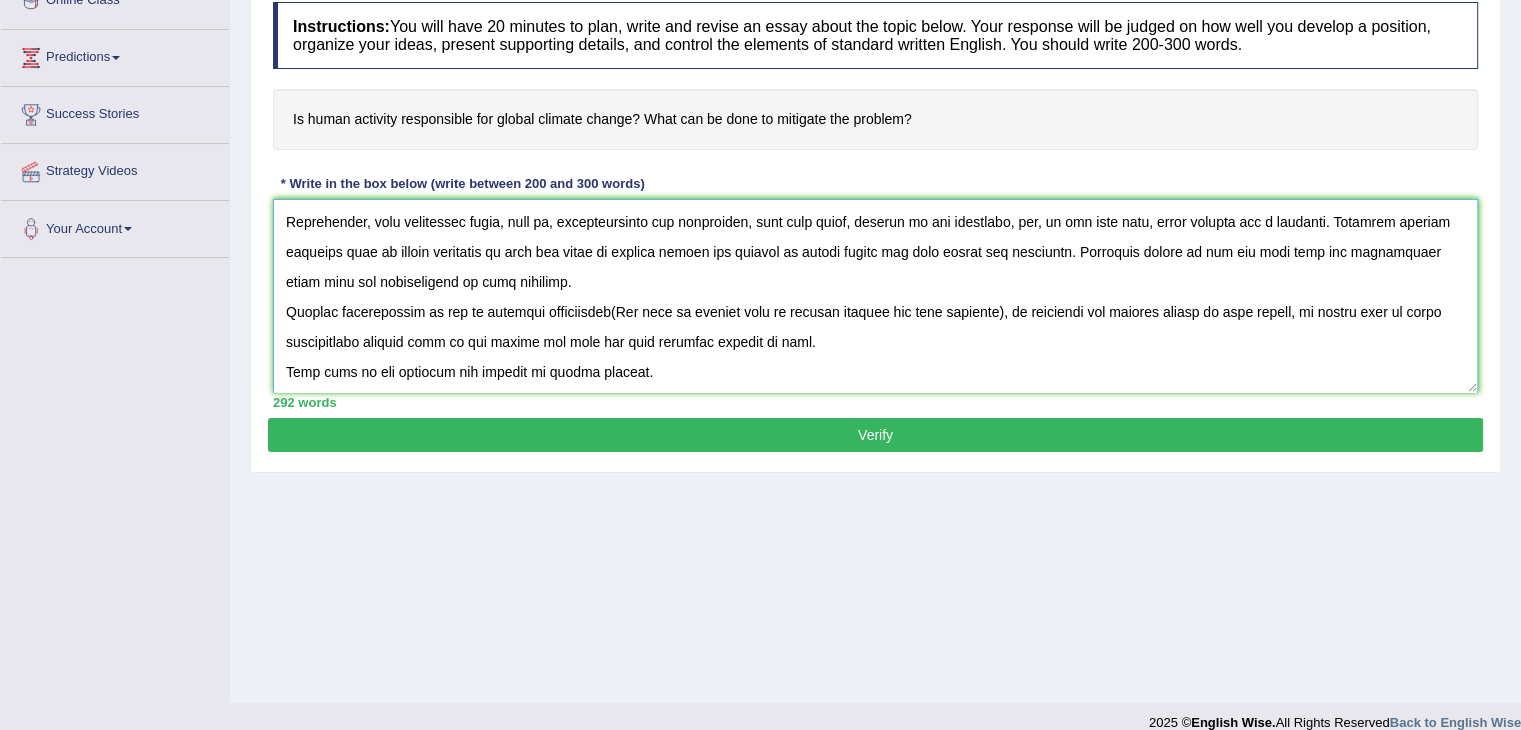 scroll, scrollTop: 300, scrollLeft: 0, axis: vertical 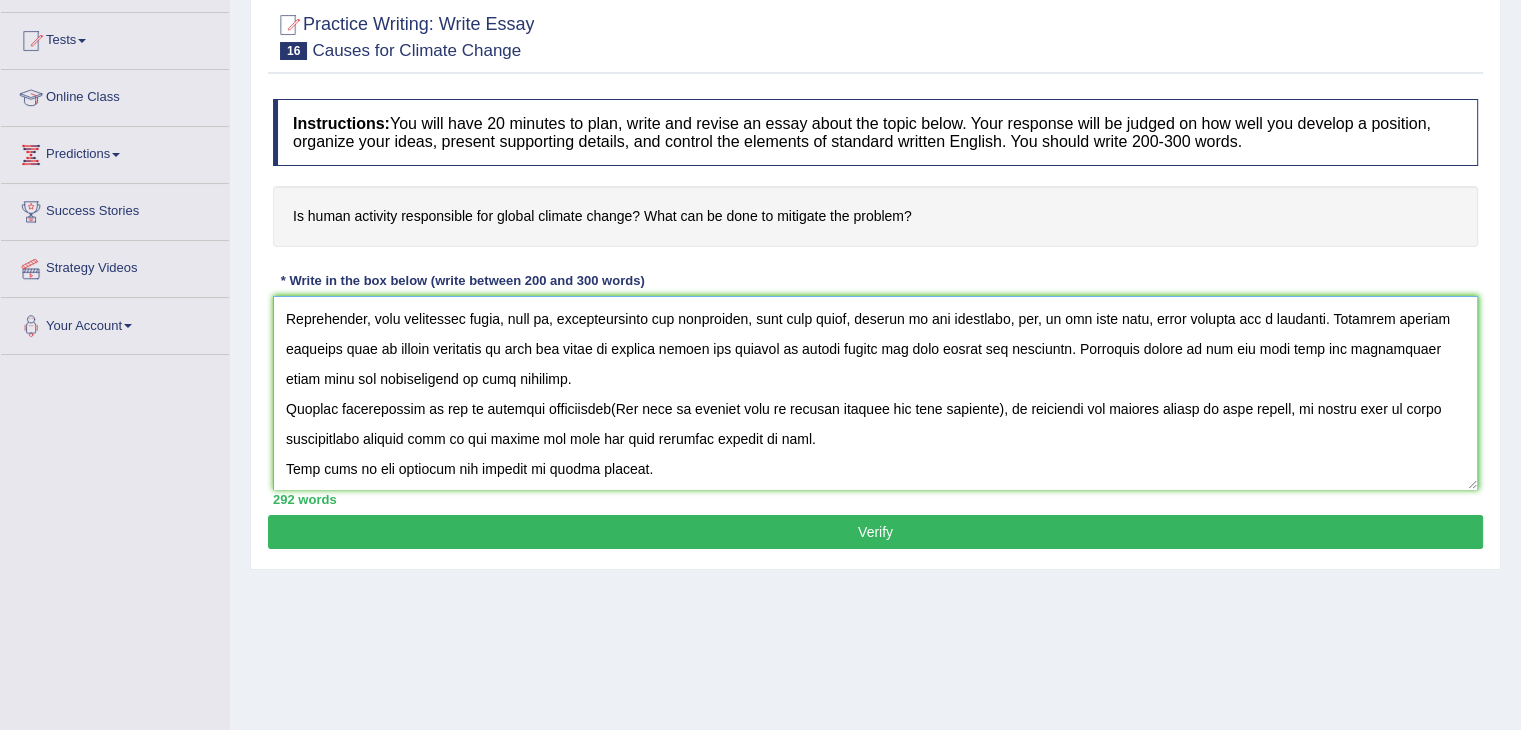 click at bounding box center [875, 393] 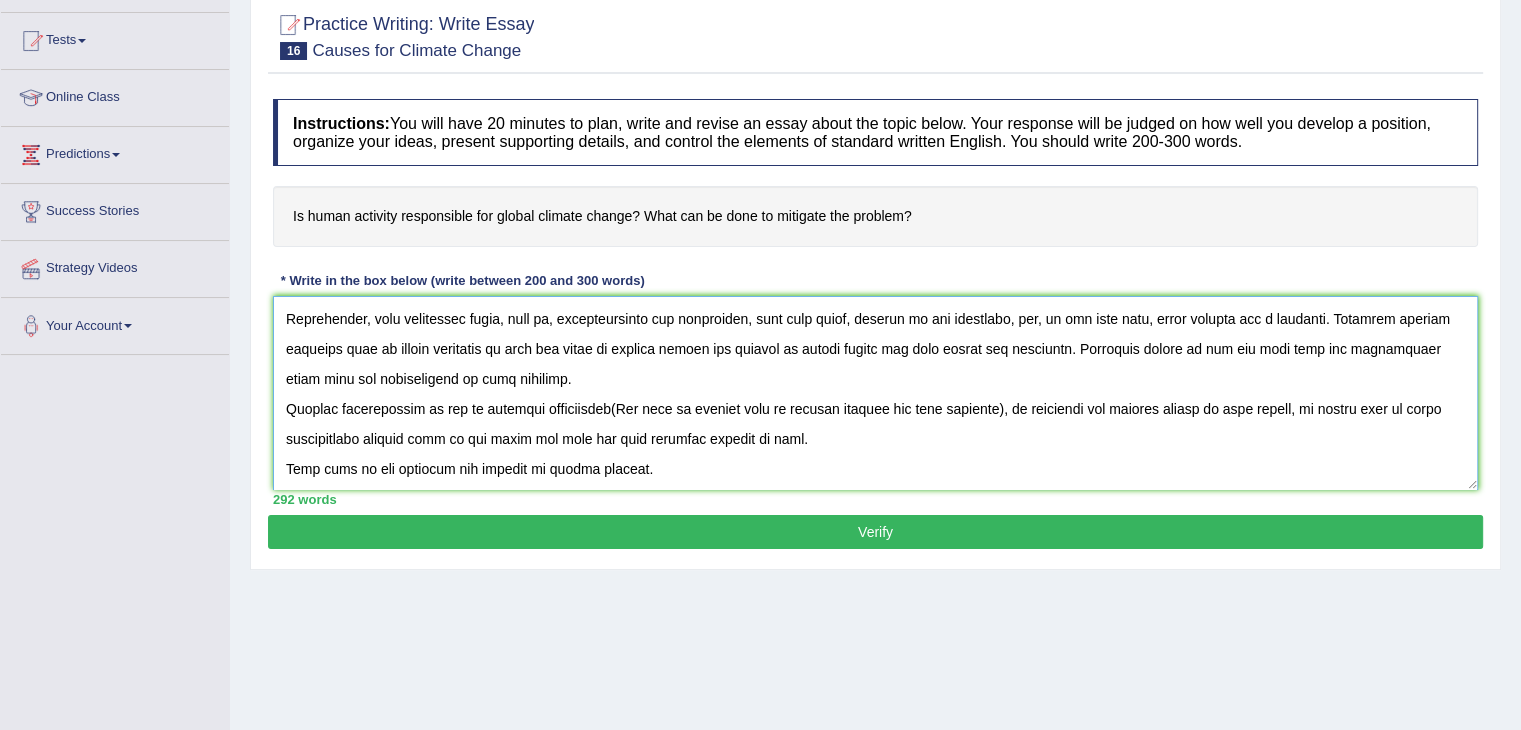 type on "The increasing influence of human activity on our lives has ignited a big consequence, global warming.
This matter is particularly pertinent due to its effects on both individuals and communities.
In this essay, I will examine the approaches that can be done to mitigate global warming and find sustainable activities that do no harm to the environment.
One of the primary, reason of global warming is deforestation. This is further supported by the fact that it also contributes to reduction of oxygen in the atmosphere, giving a rise to greenhouse gases. The increase in these gases can contribute to consequences such as the heating up of the Earth, melting of polar icecaps and changes in the water cycle. Research has demonstrated that afforestation can be a solution to lift this drawback. Another obstacle is the burning of fossil fuels, it releases carbon dioxide, neon and argon gases that can contaminate the atmosphere. To go past this, we can follow sustainable energy measures like the use of solar, hydro an..." 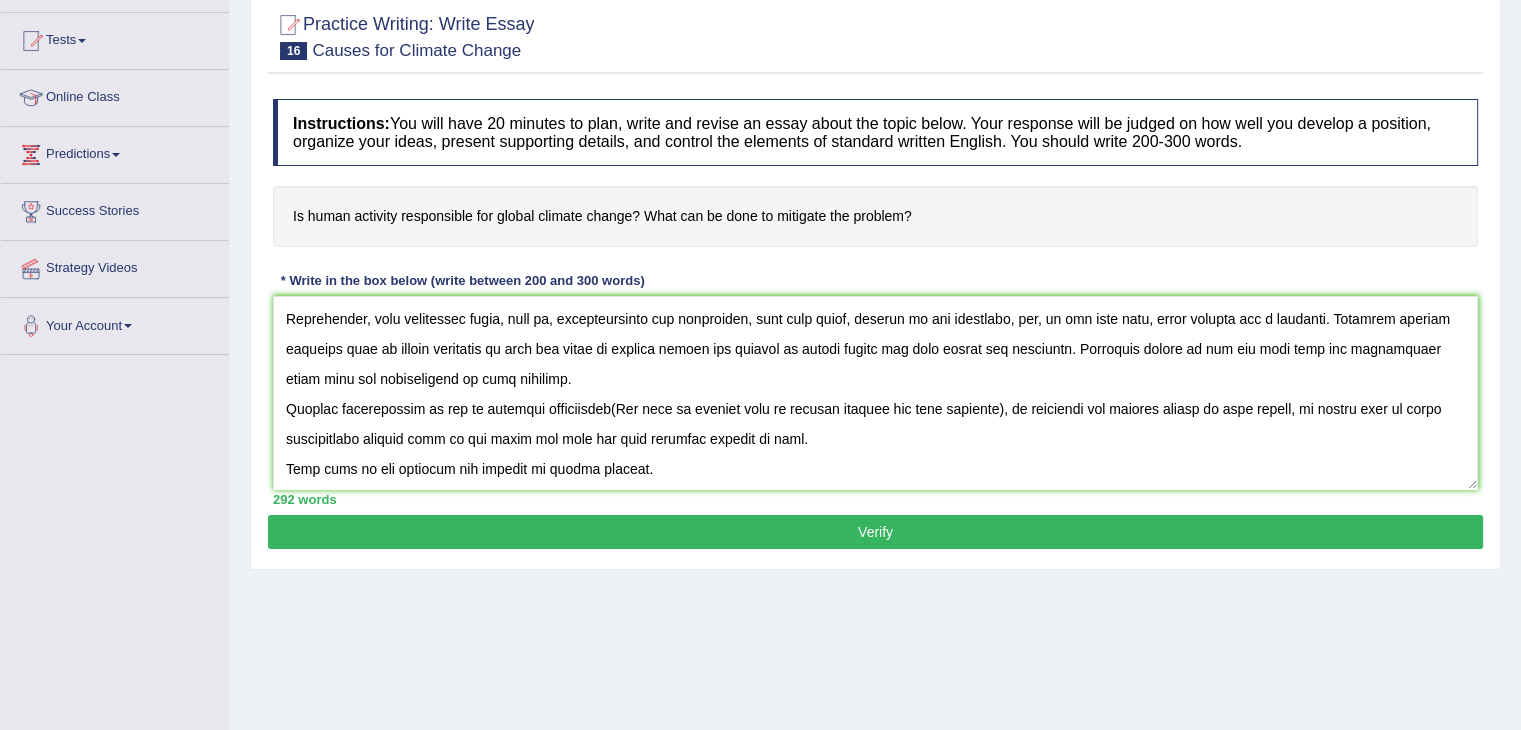 click on "Verify" at bounding box center [875, 532] 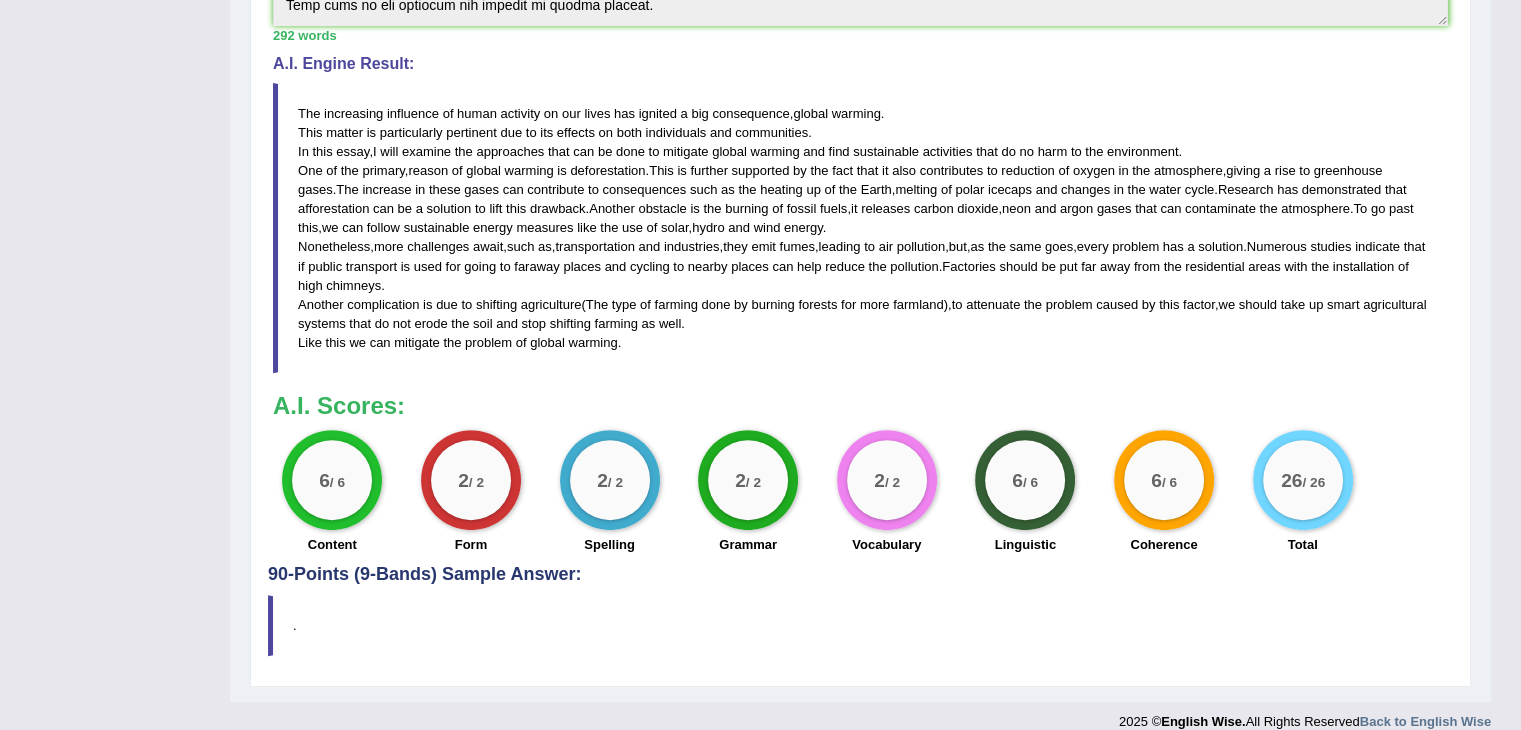 scroll, scrollTop: 120, scrollLeft: 0, axis: vertical 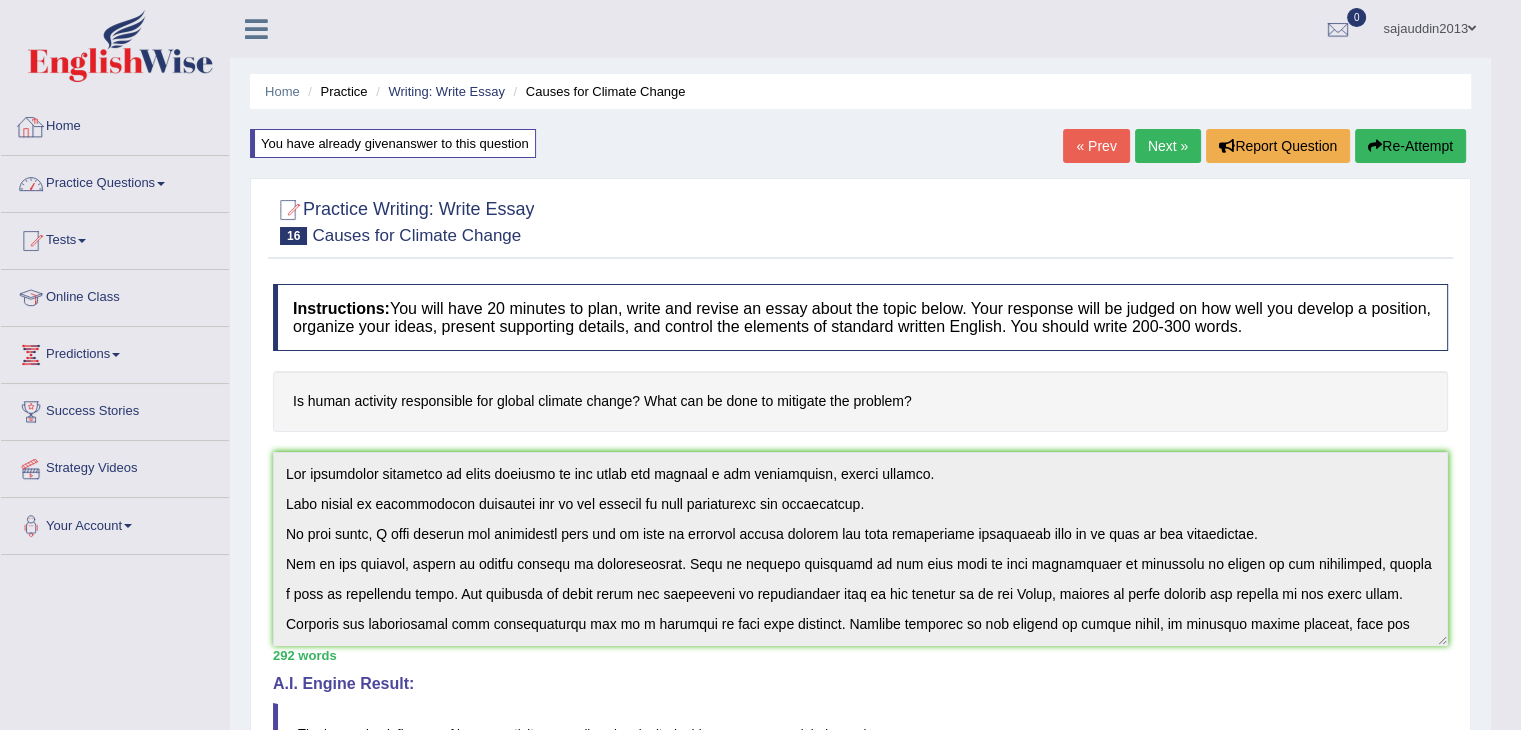 click at bounding box center [31, 184] 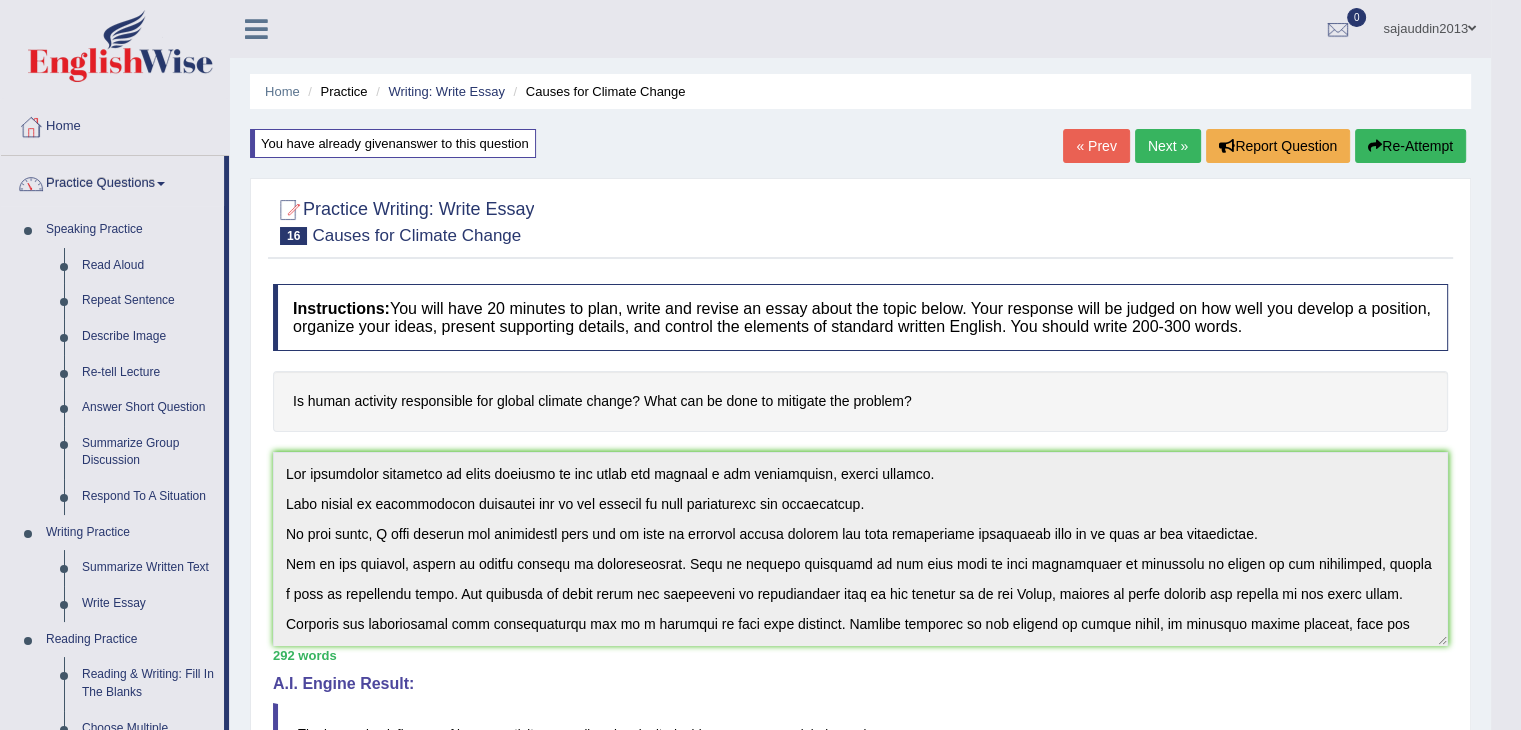 click on "Practice Questions" at bounding box center [112, 181] 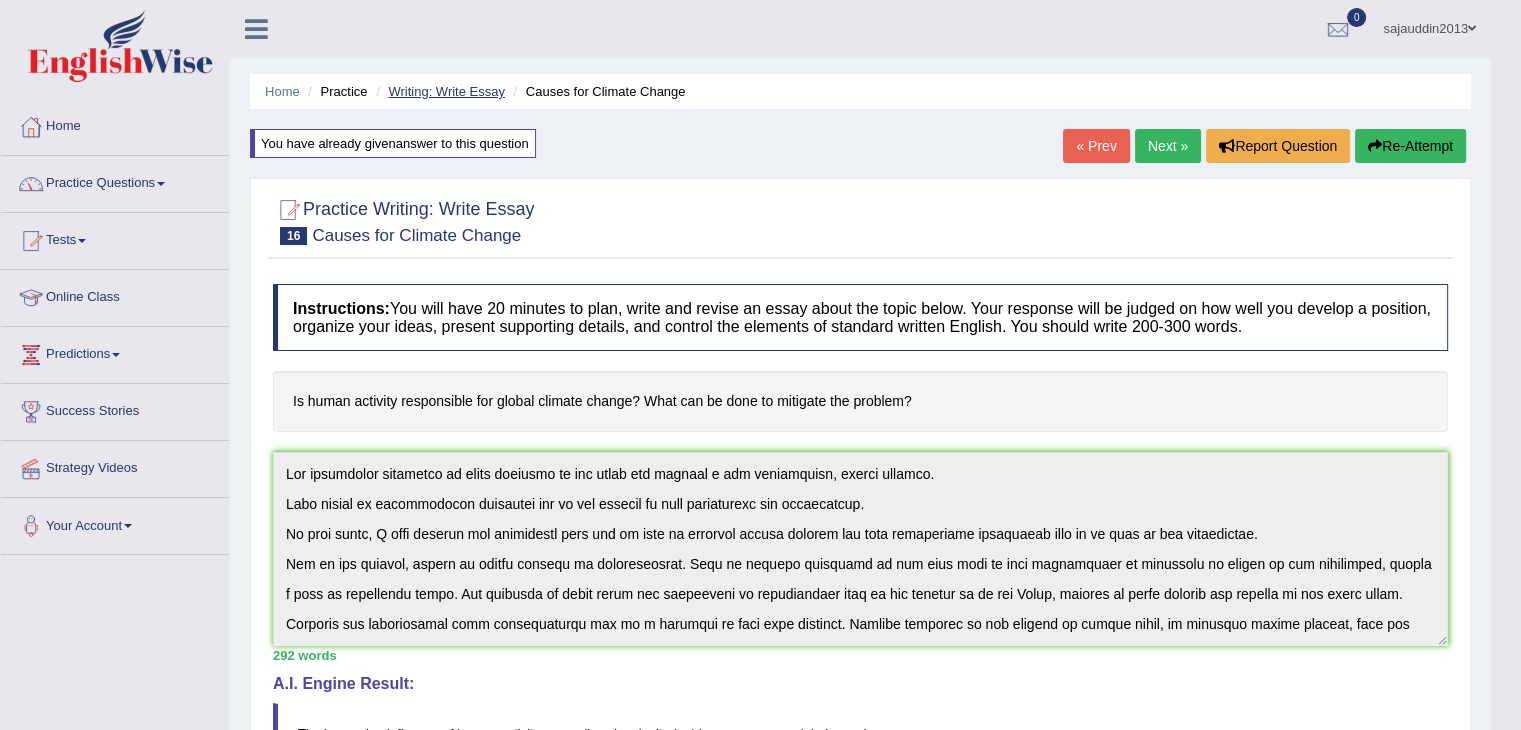 click on "Writing: Write Essay" at bounding box center [446, 91] 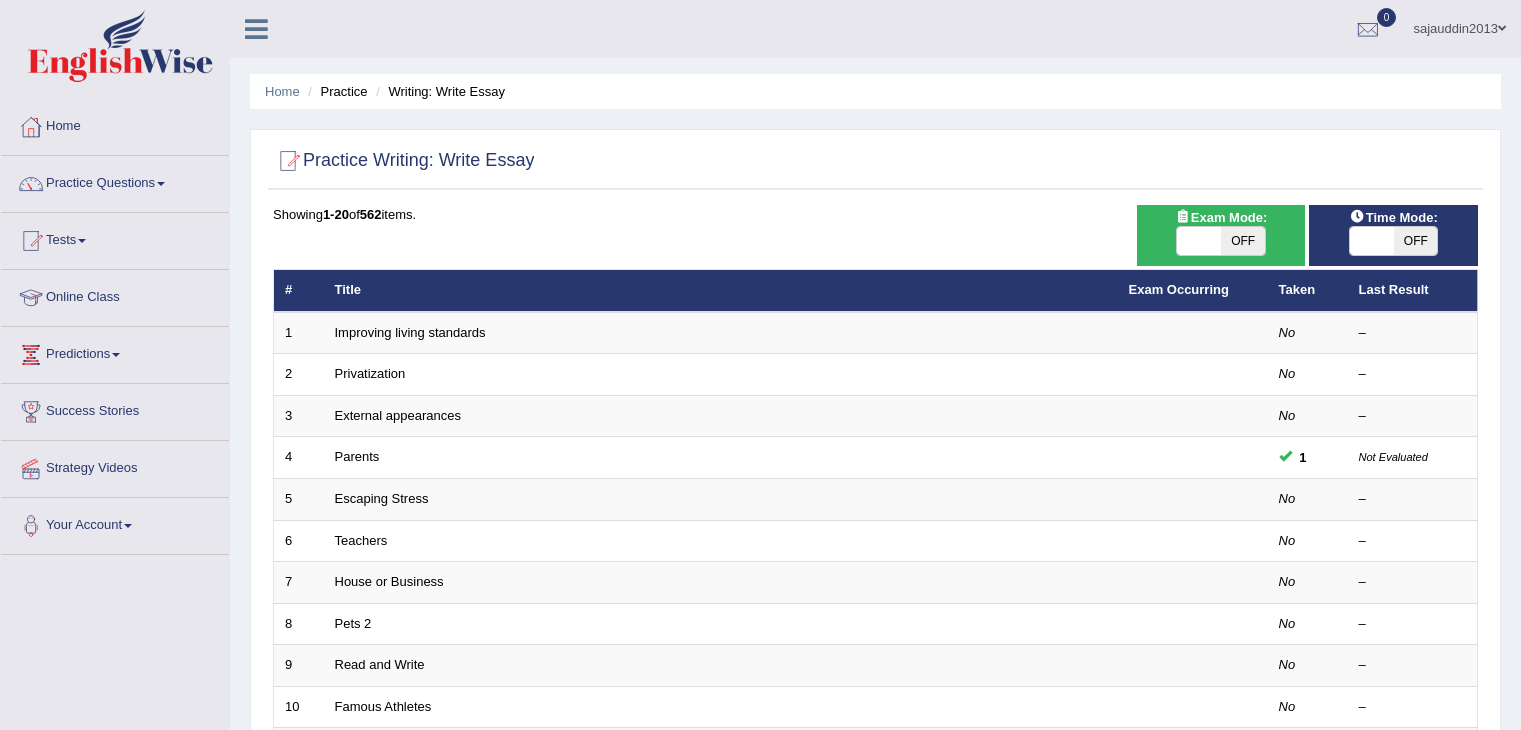 scroll, scrollTop: 0, scrollLeft: 0, axis: both 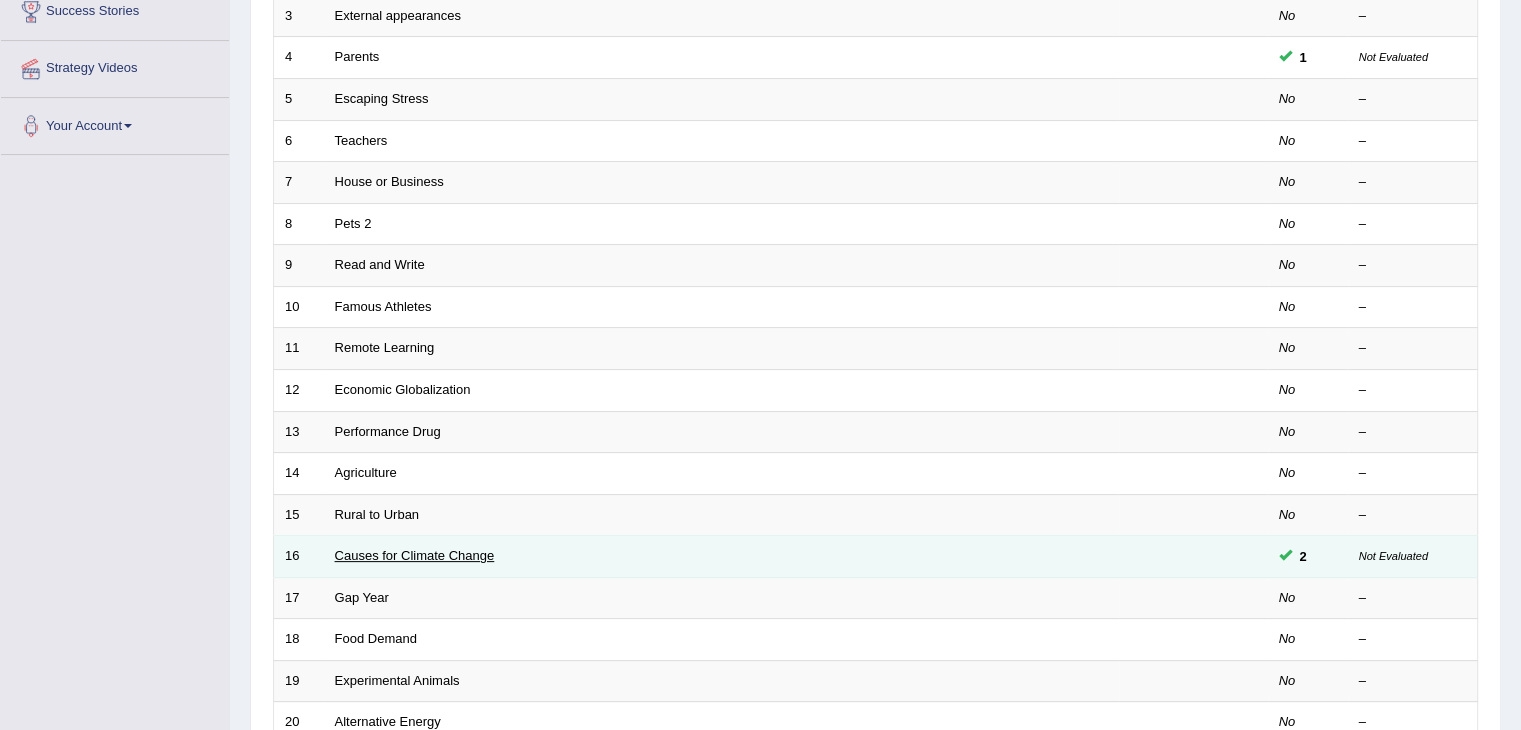 click on "Causes for Climate Change" at bounding box center [415, 555] 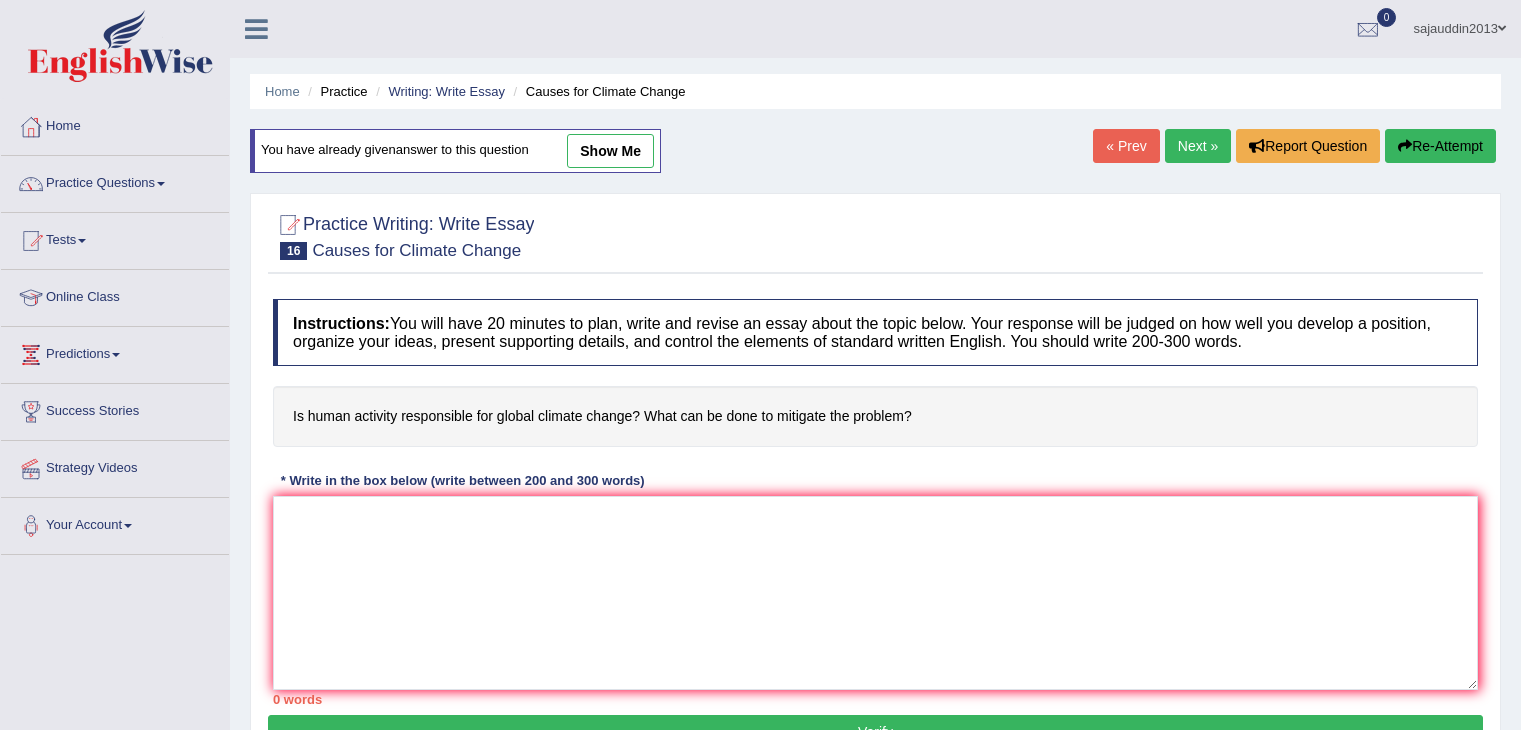 scroll, scrollTop: 0, scrollLeft: 0, axis: both 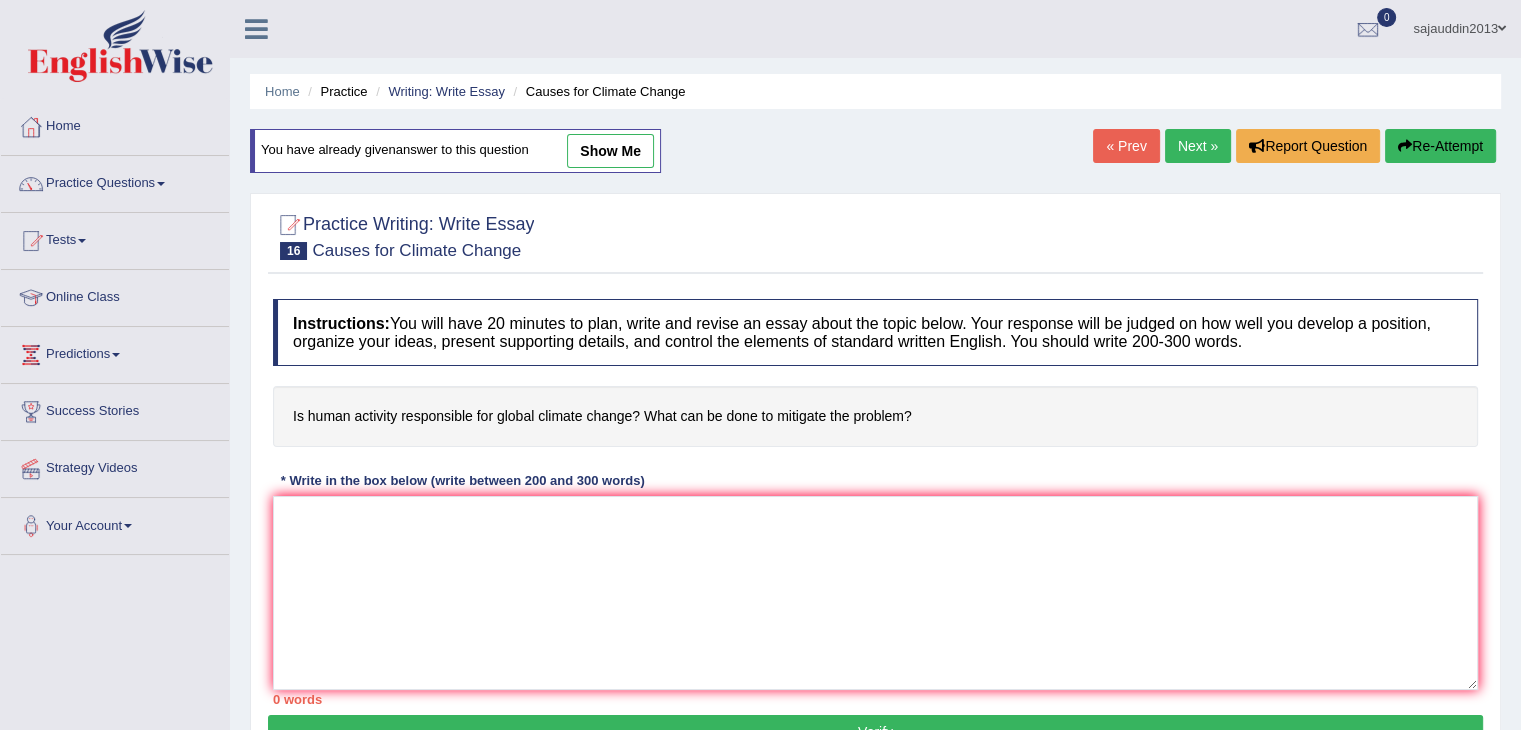 click on "show me" at bounding box center [610, 151] 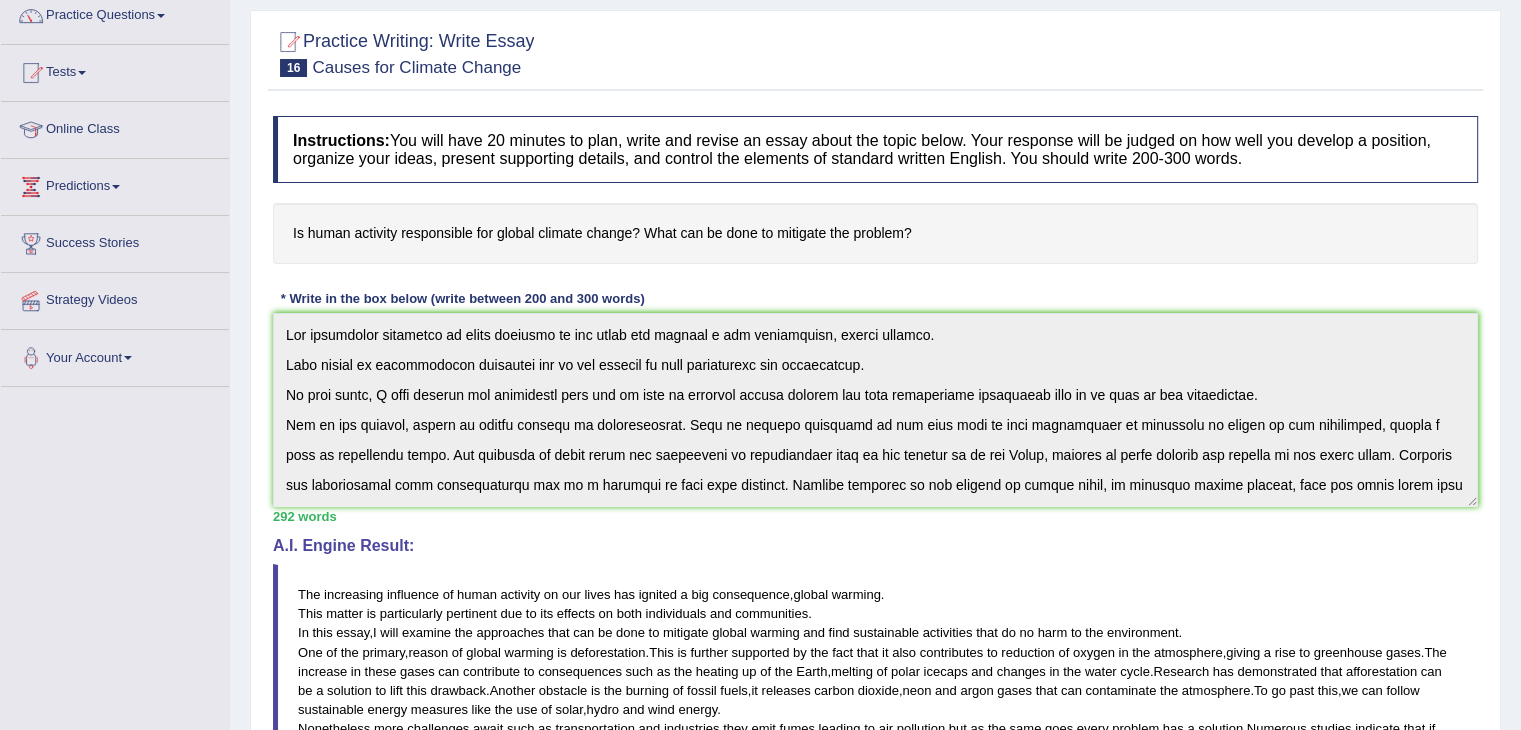 scroll, scrollTop: 0, scrollLeft: 0, axis: both 